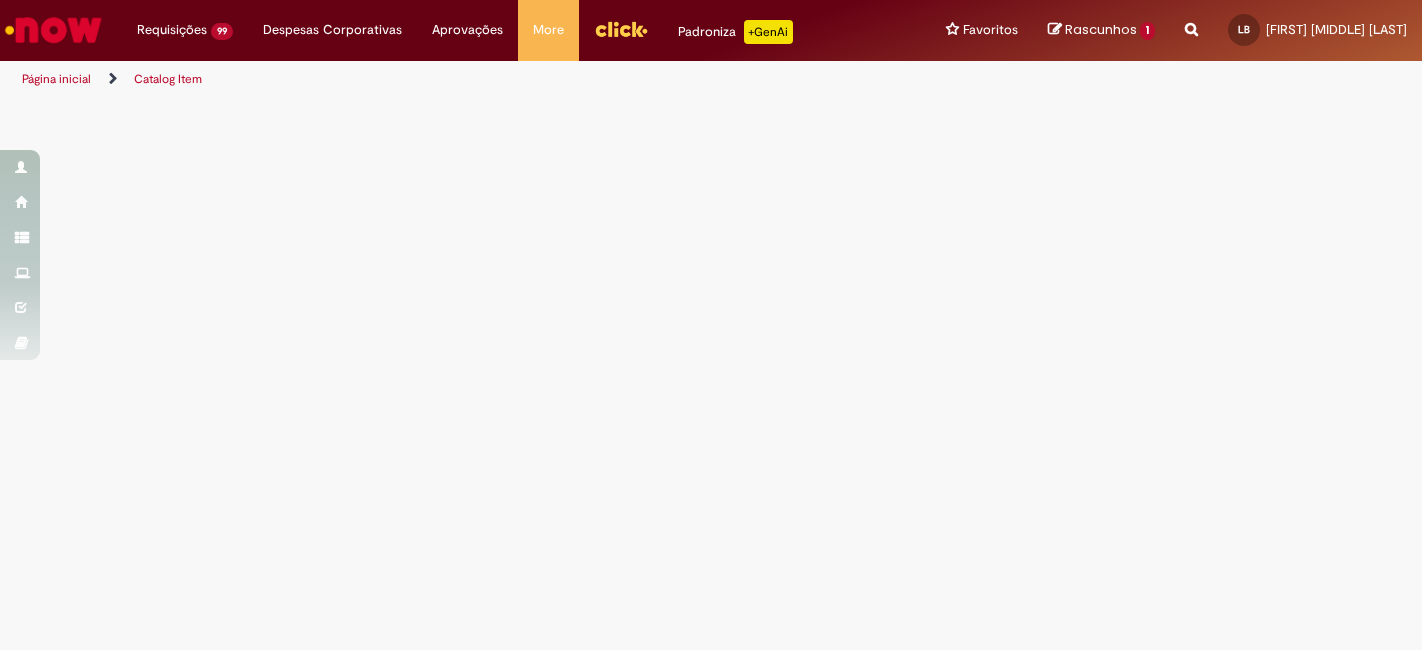 scroll, scrollTop: 0, scrollLeft: 0, axis: both 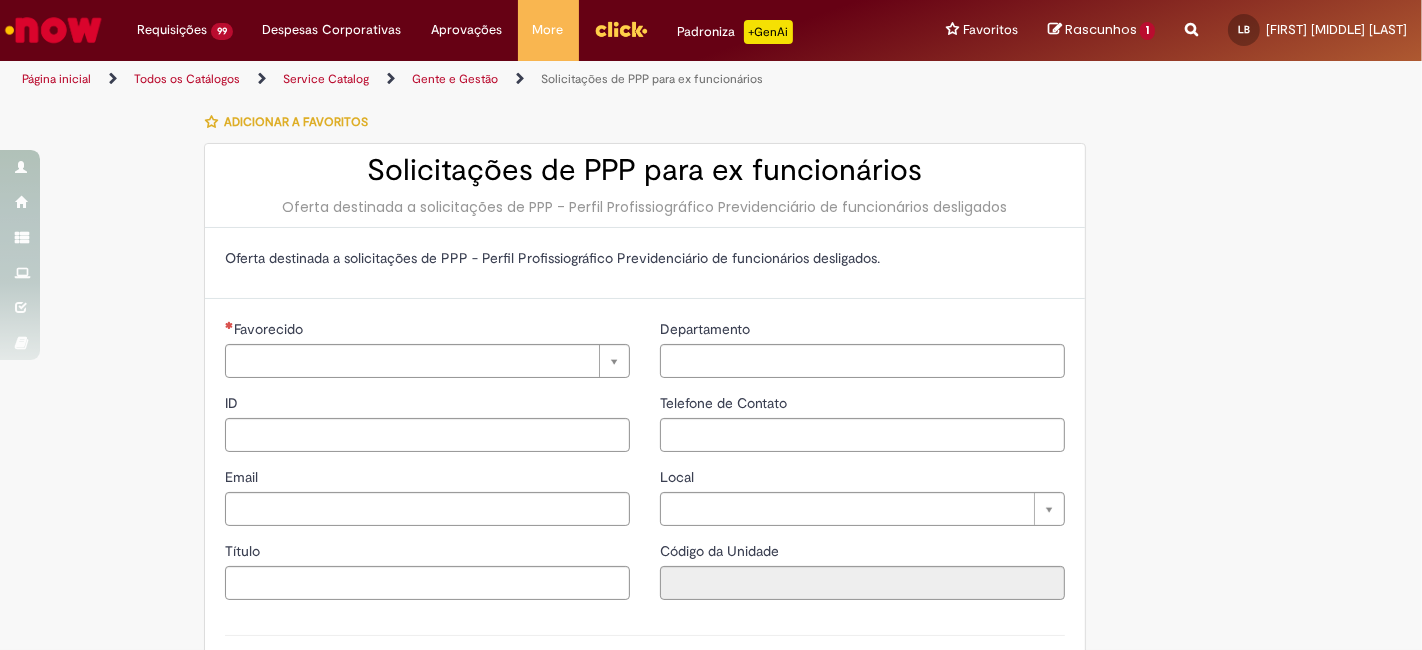 type on "********" 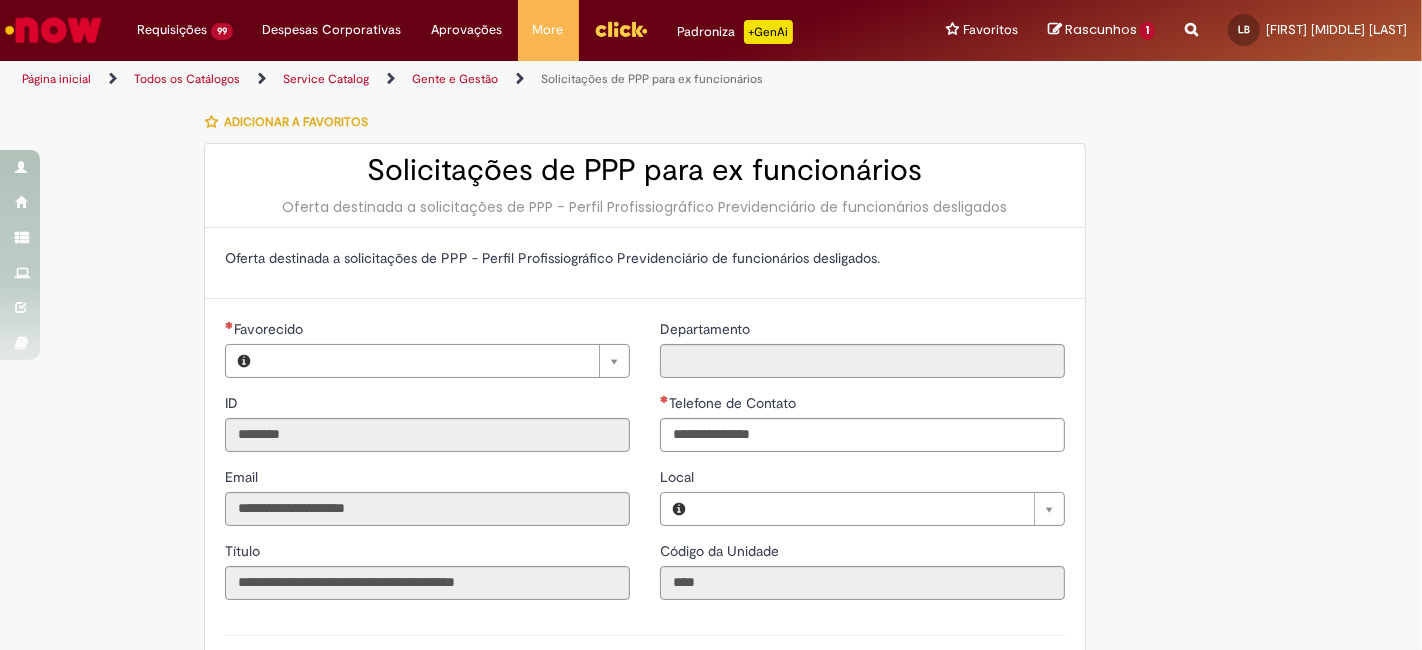 type on "**********" 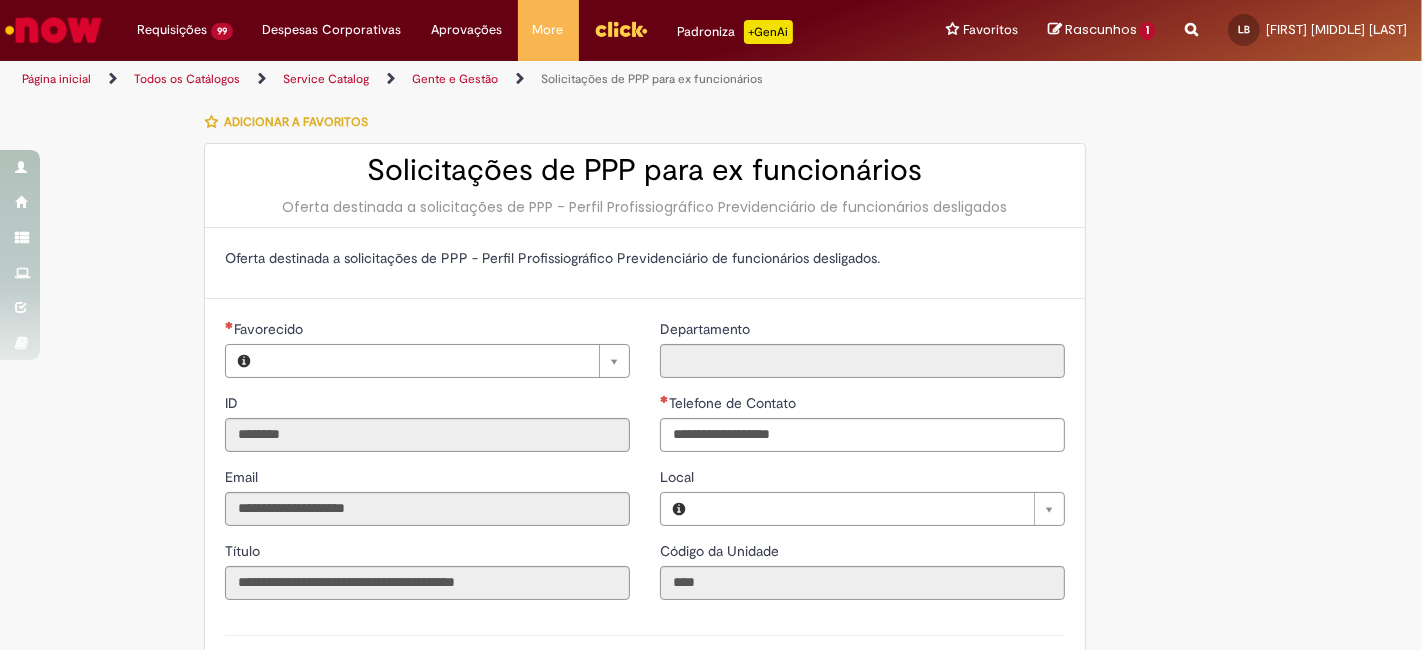 type on "**********" 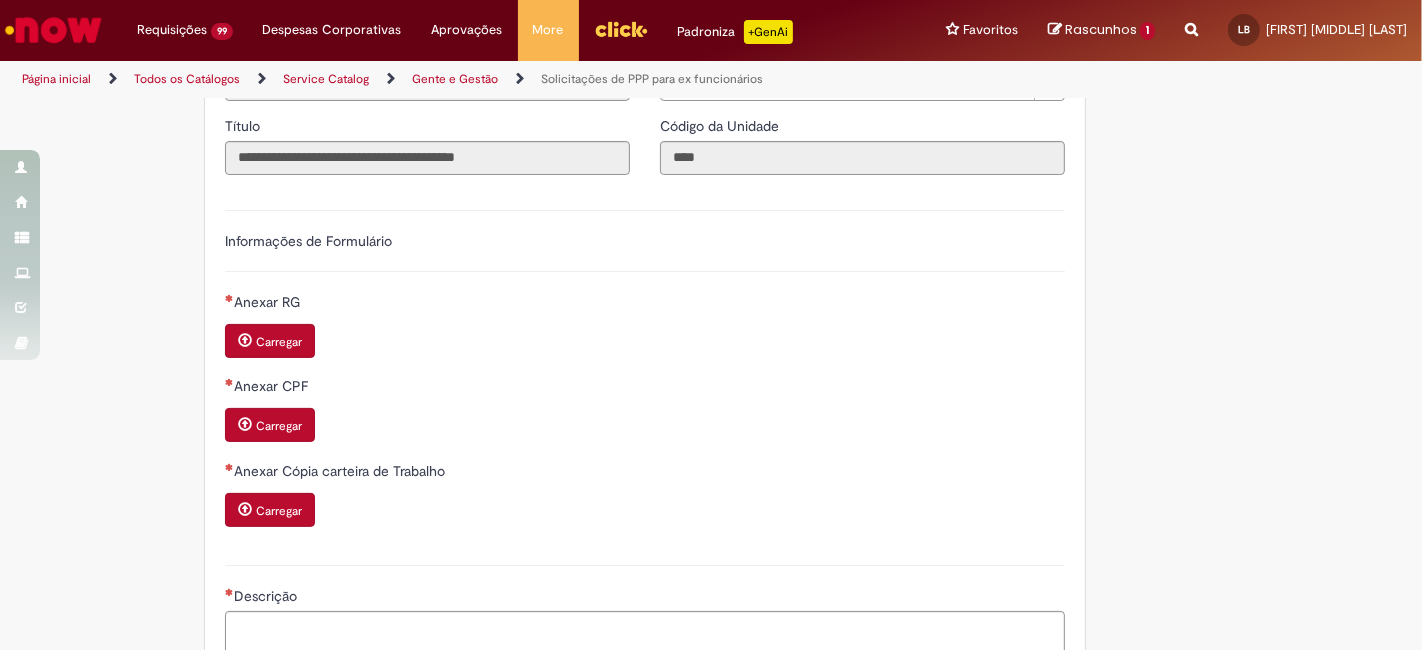 scroll, scrollTop: 444, scrollLeft: 0, axis: vertical 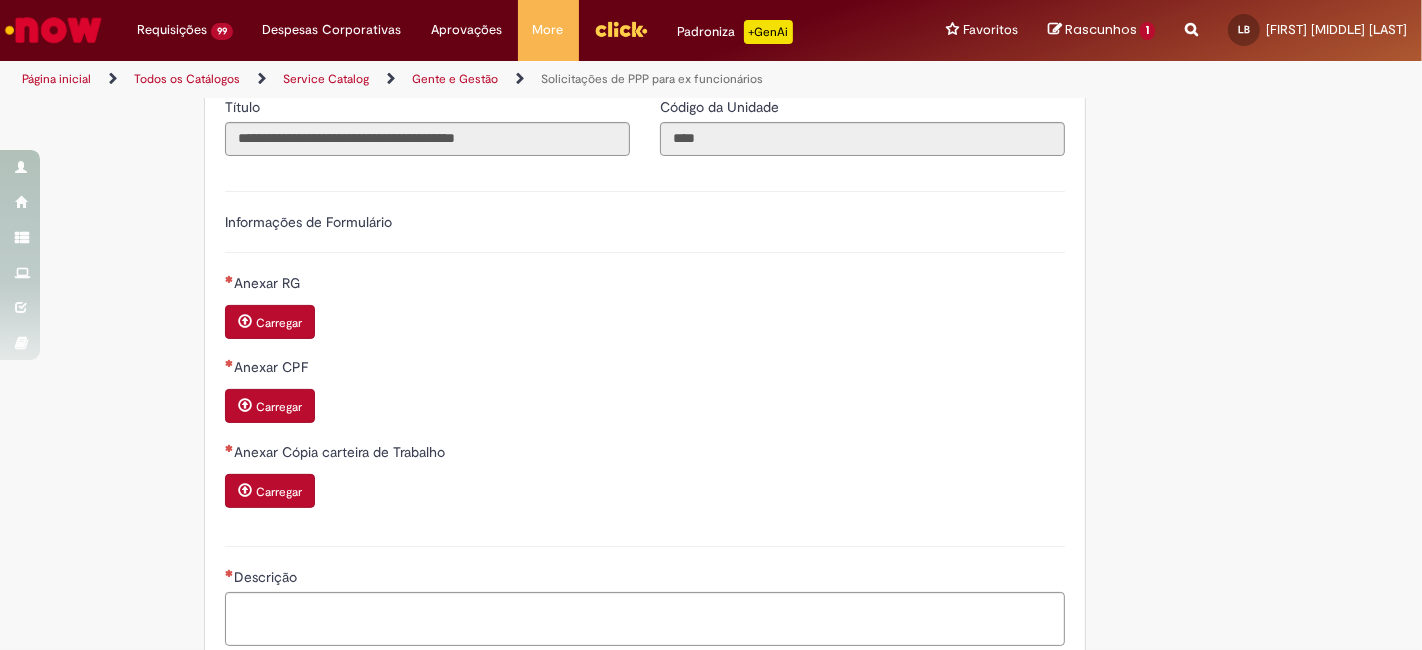 click on "Carregar" at bounding box center (279, 323) 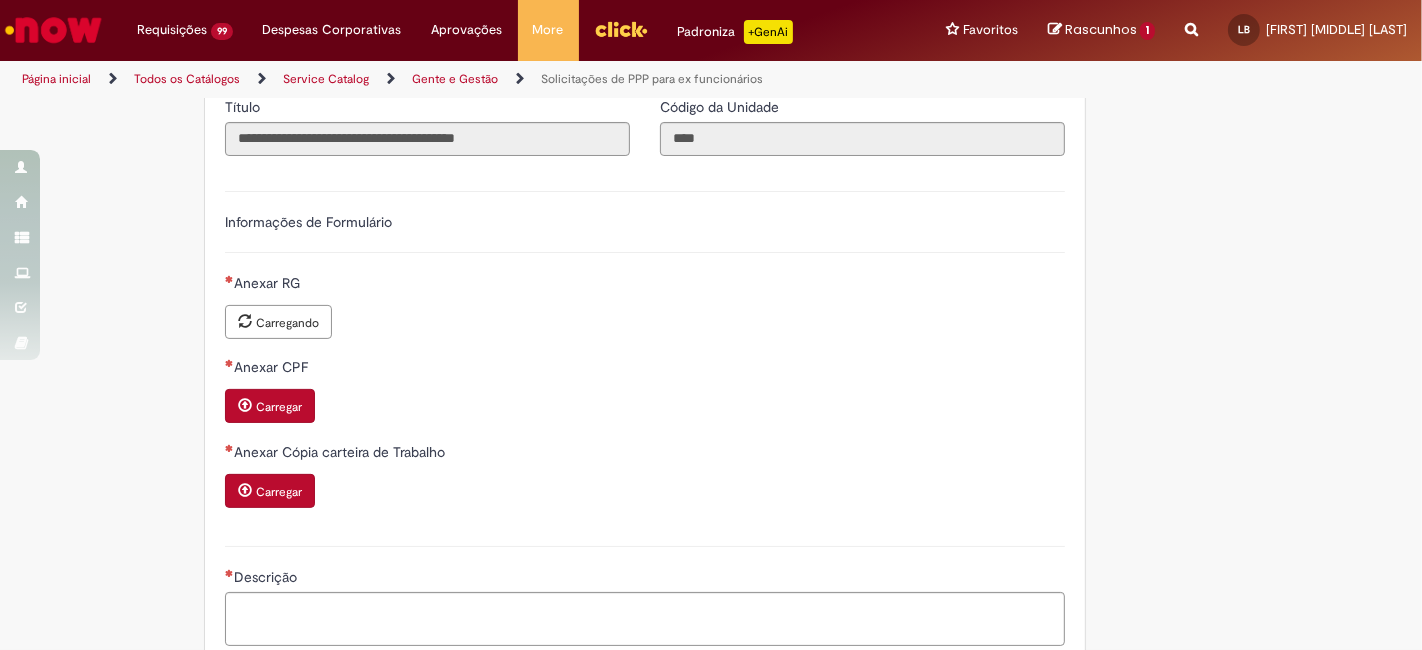 click at bounding box center (245, 405) 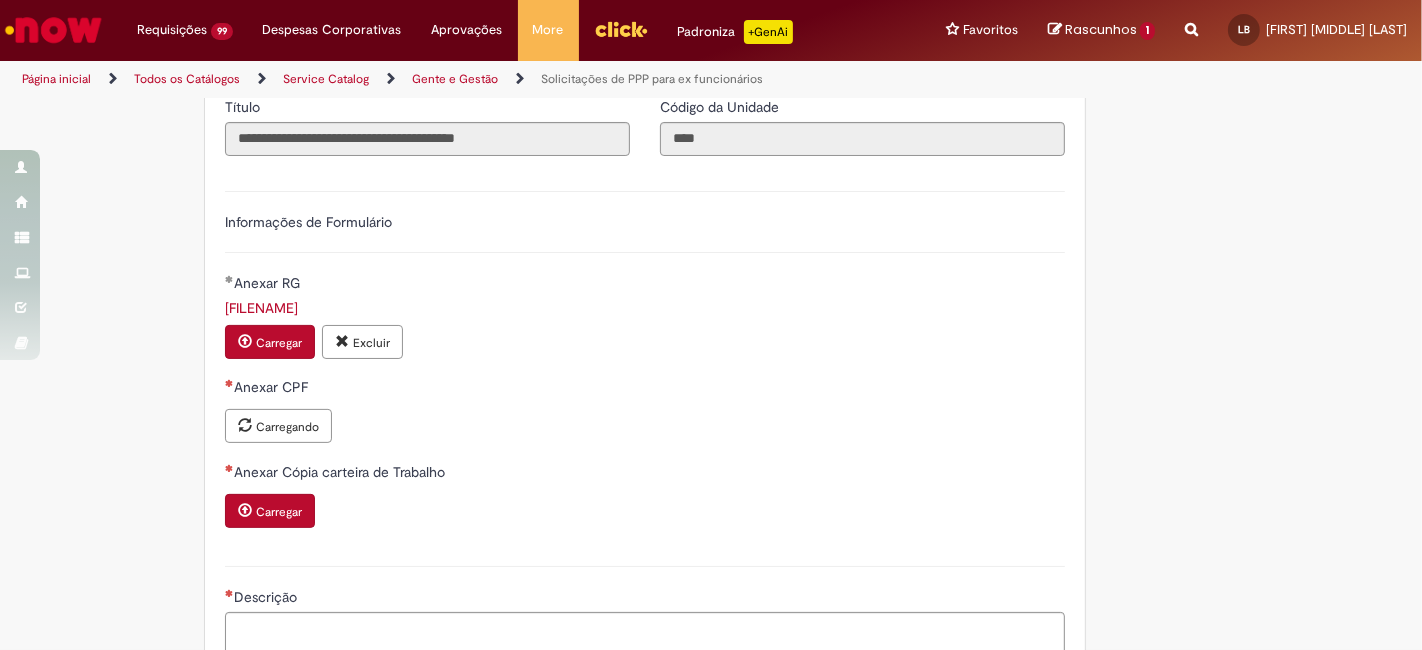 click on "Carregar" at bounding box center (270, 511) 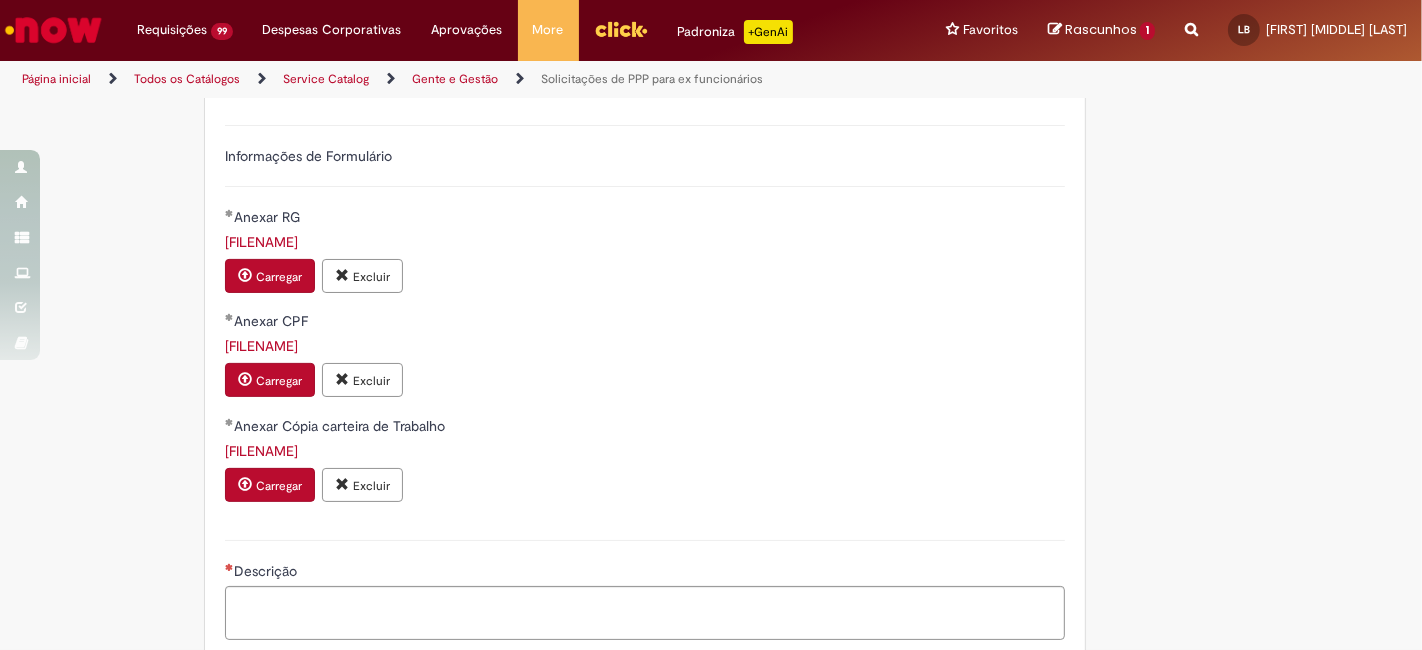 scroll, scrollTop: 555, scrollLeft: 0, axis: vertical 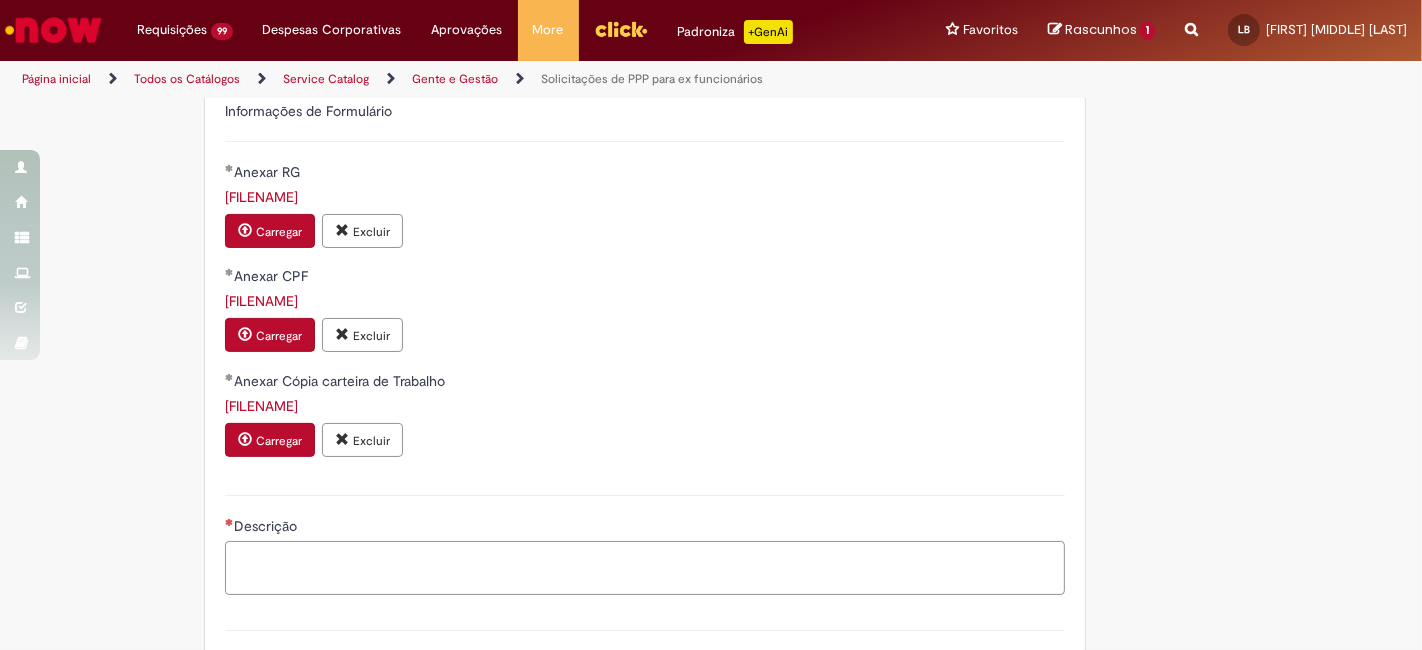 click on "Descrição" at bounding box center [645, 567] 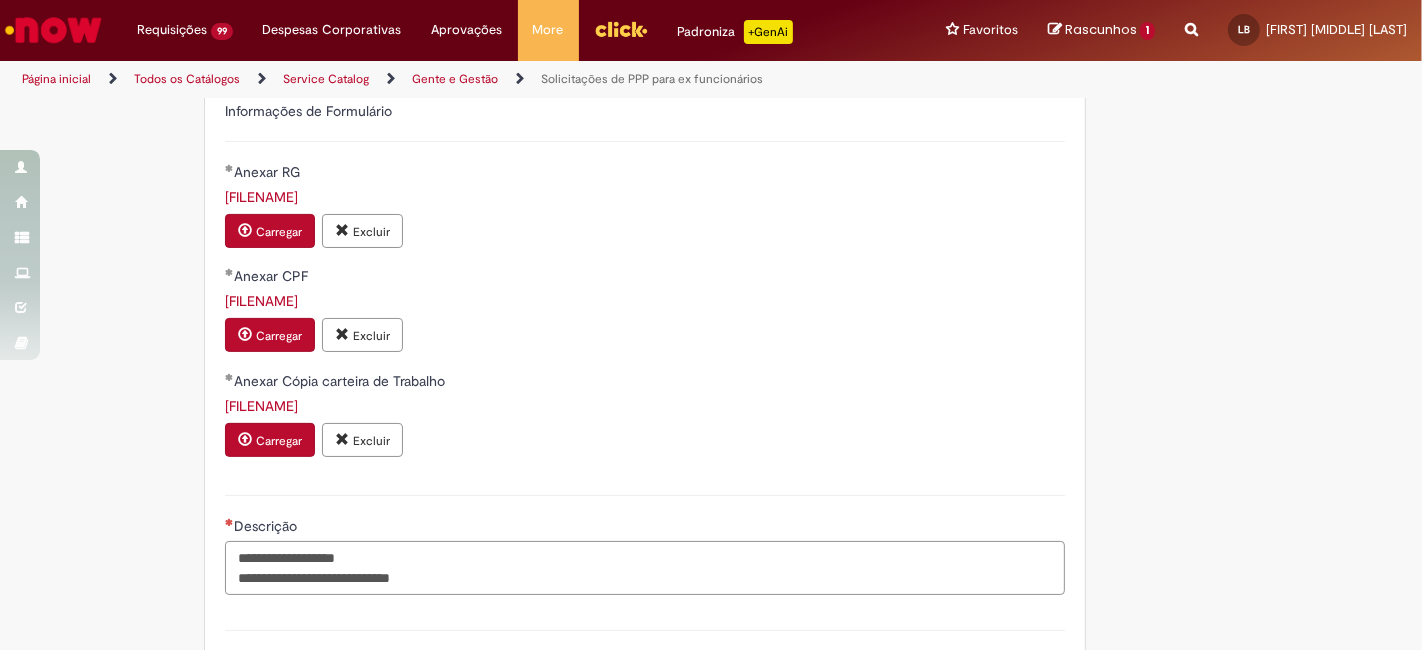 scroll, scrollTop: 807, scrollLeft: 0, axis: vertical 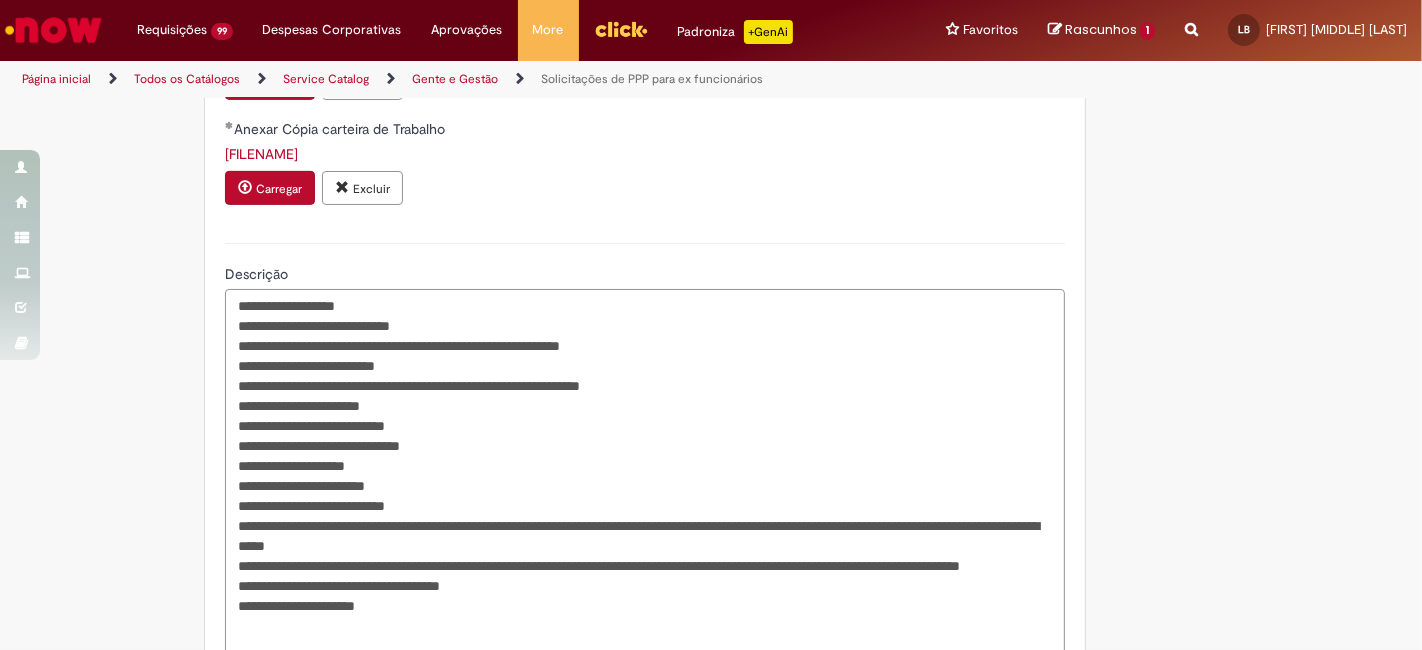 click on "**********" at bounding box center (645, 475) 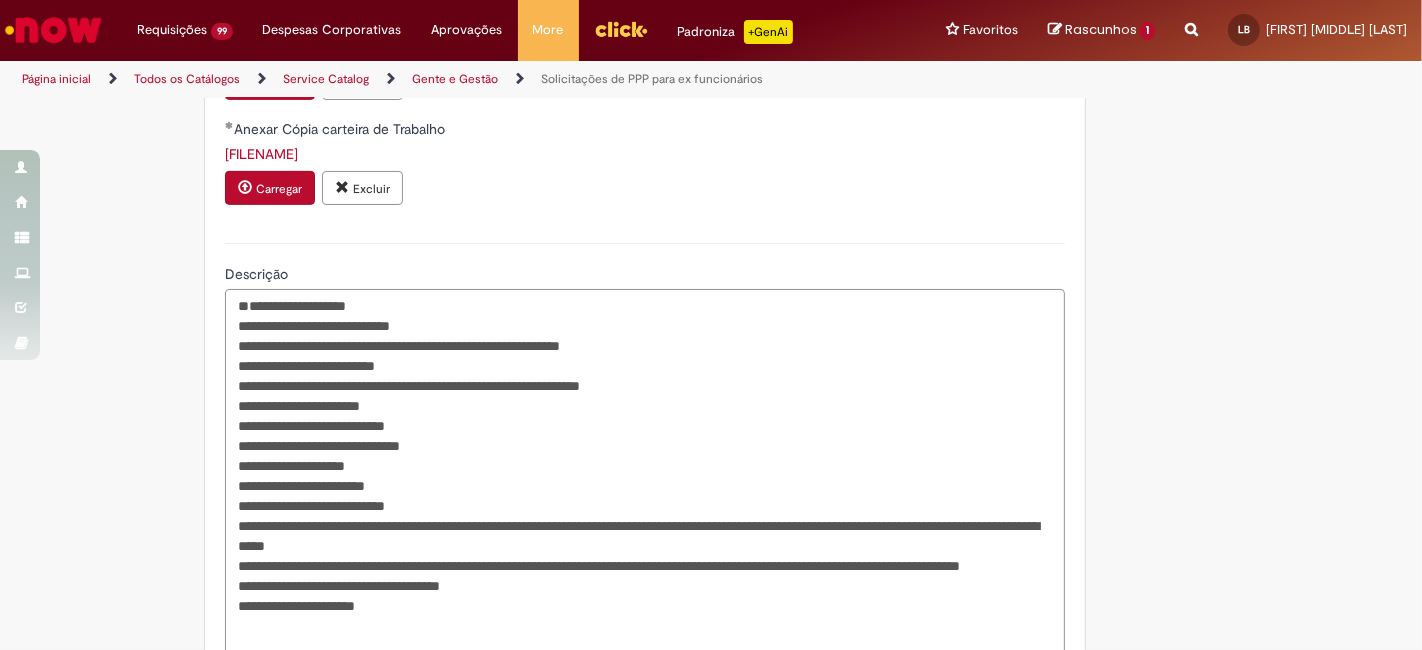 click on "**********" at bounding box center [645, 495] 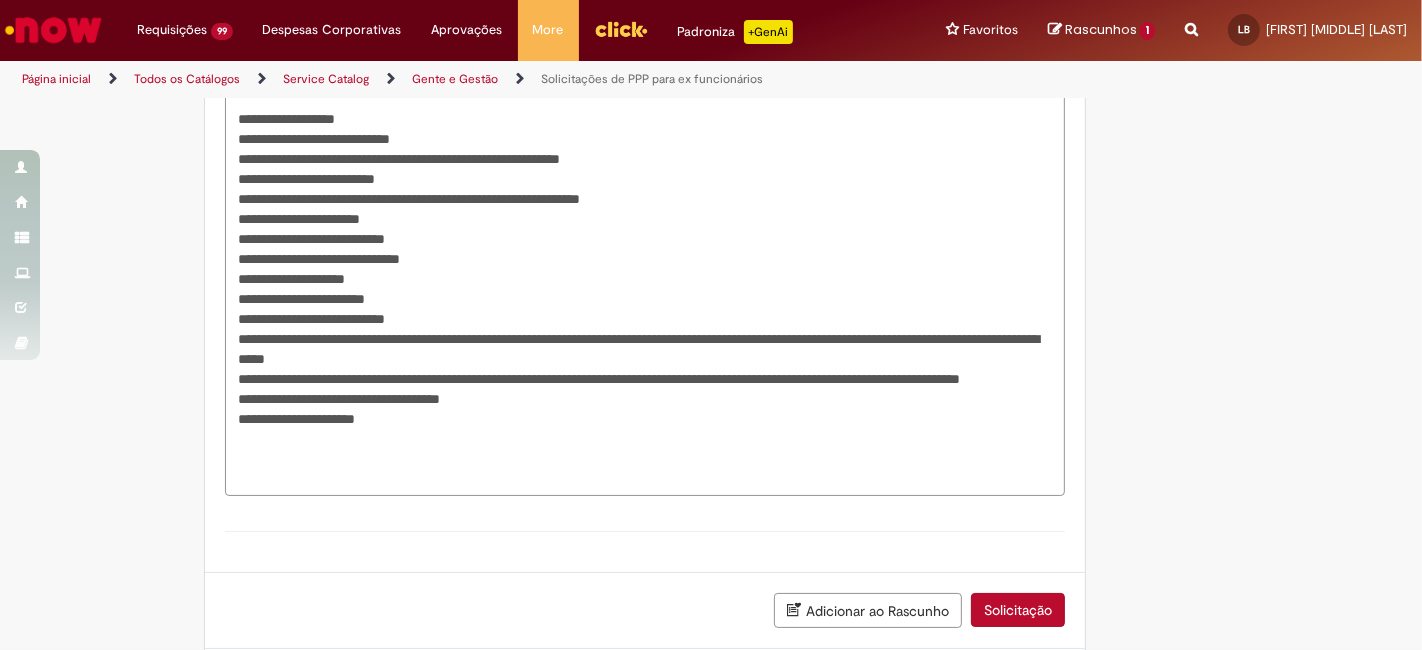 scroll, scrollTop: 1135, scrollLeft: 0, axis: vertical 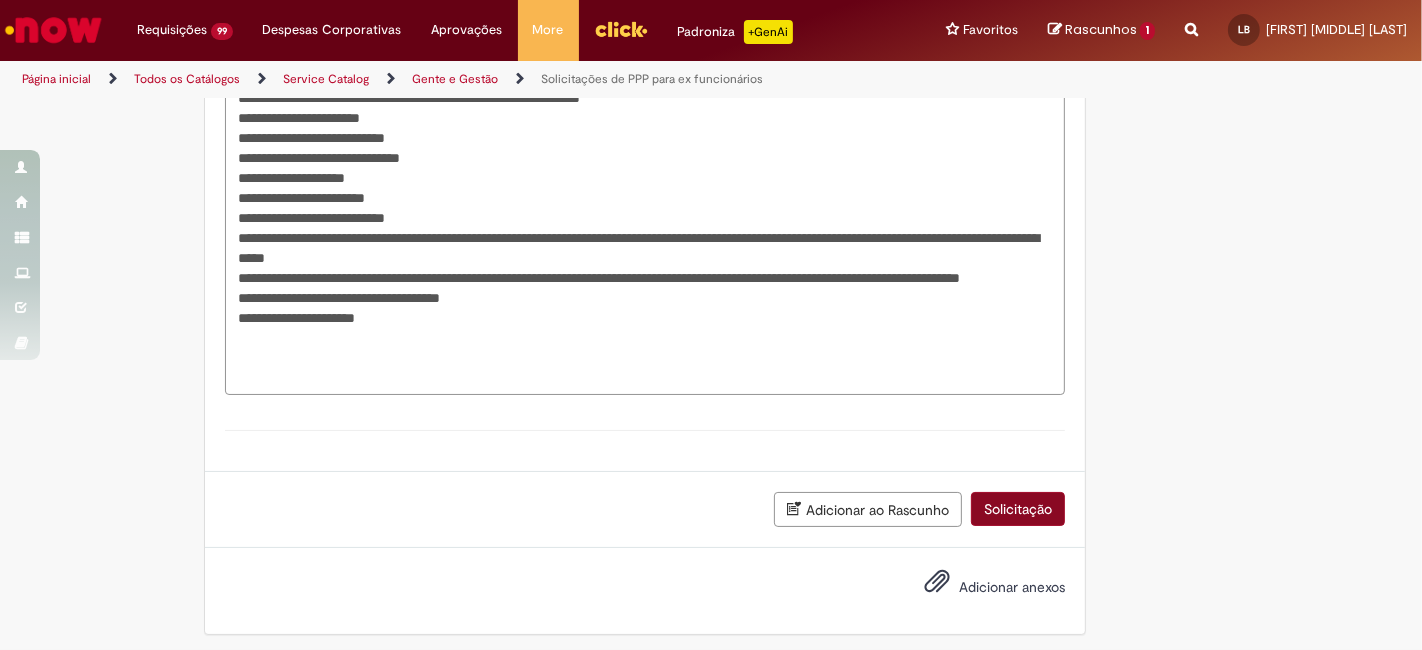 type on "**********" 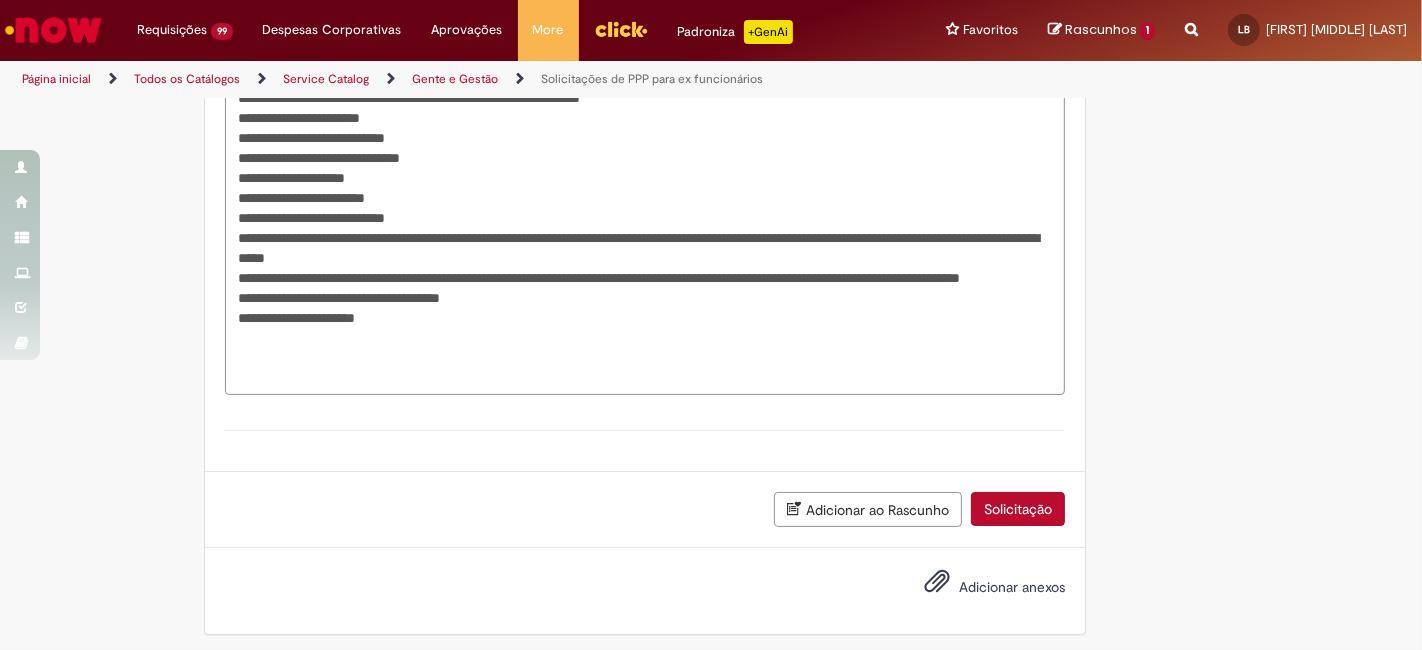 click on "Solicitação" at bounding box center (1018, 509) 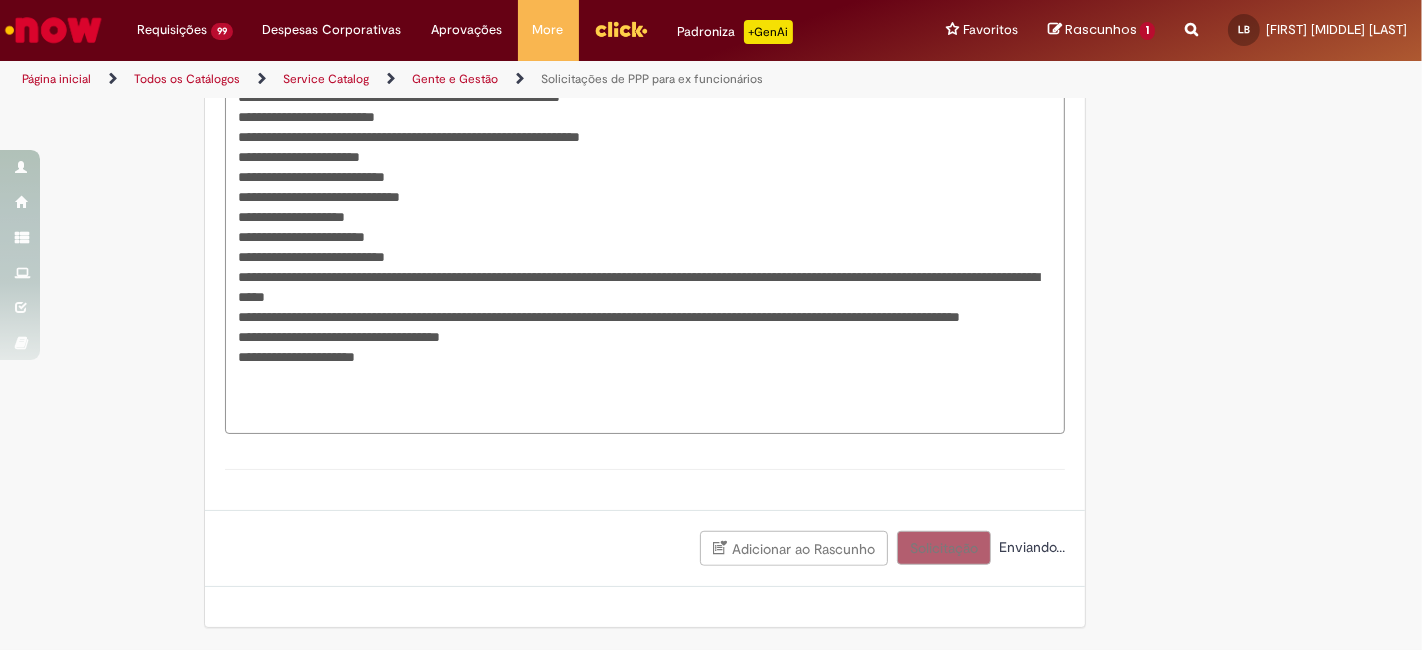 scroll, scrollTop: 1090, scrollLeft: 0, axis: vertical 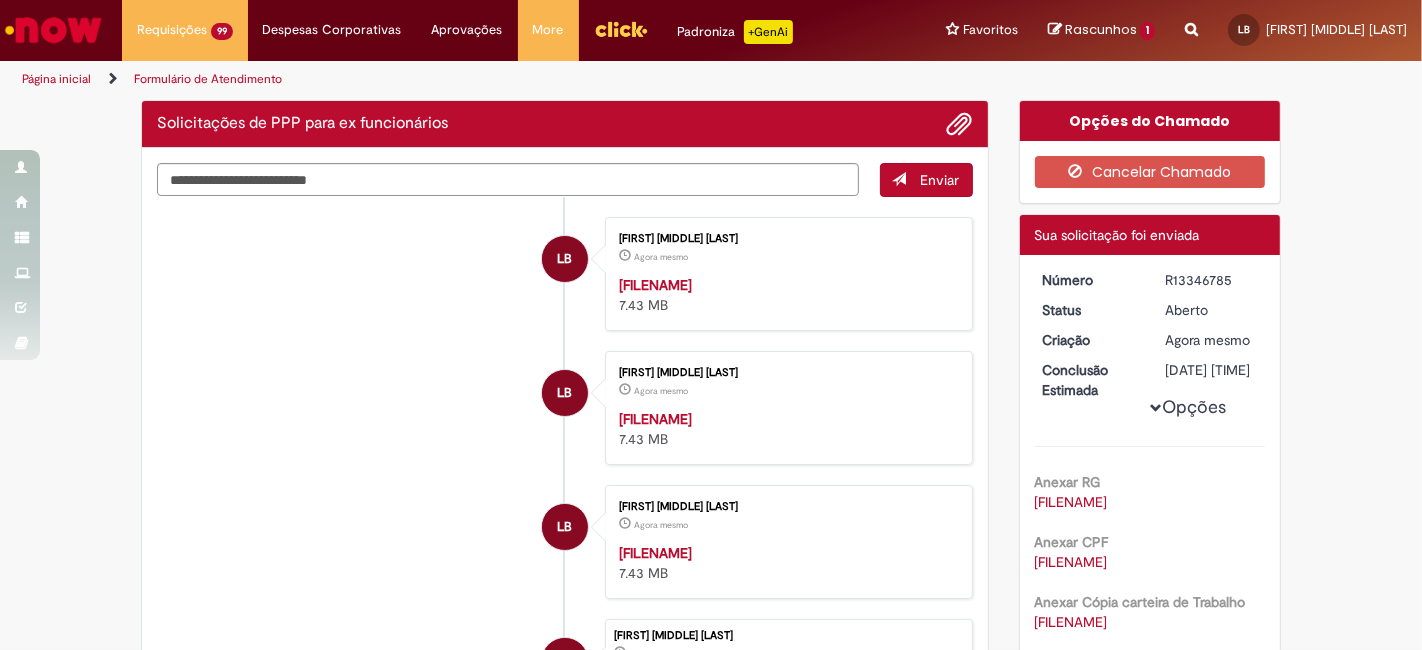 drag, startPoint x: 1157, startPoint y: 275, endPoint x: 1231, endPoint y: 275, distance: 74 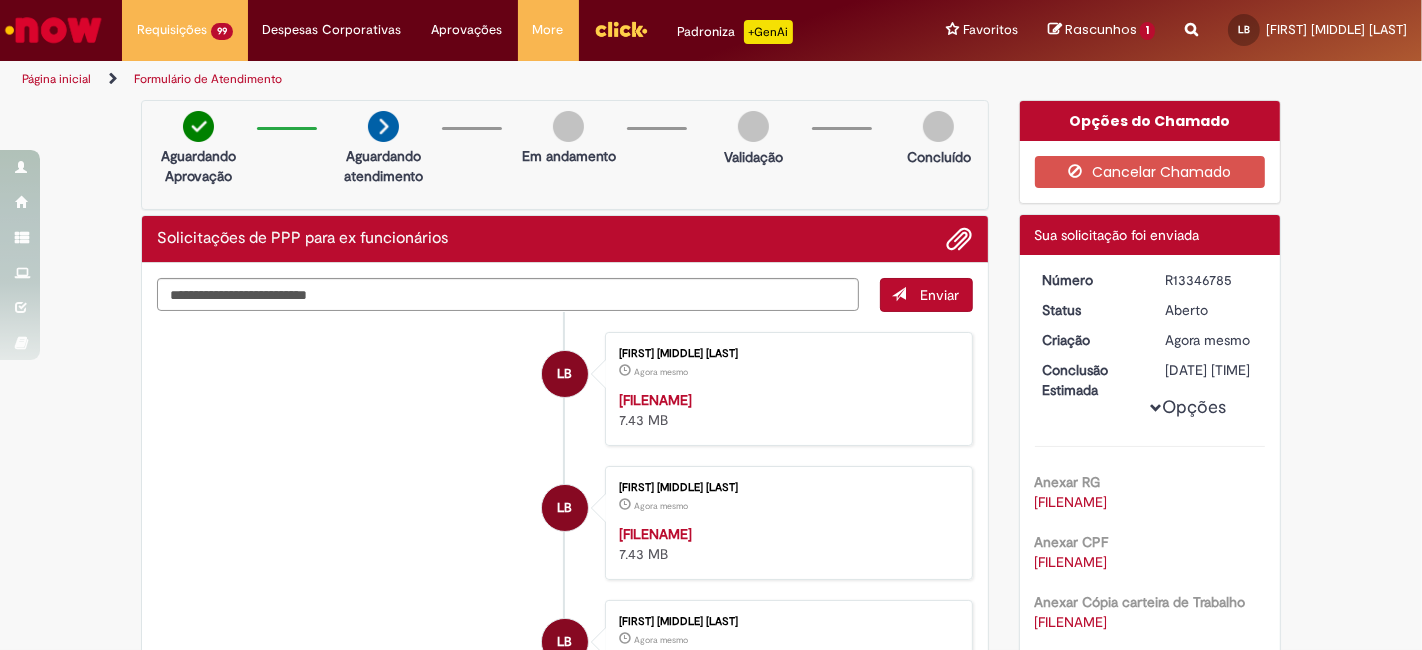 copy on "R13346785" 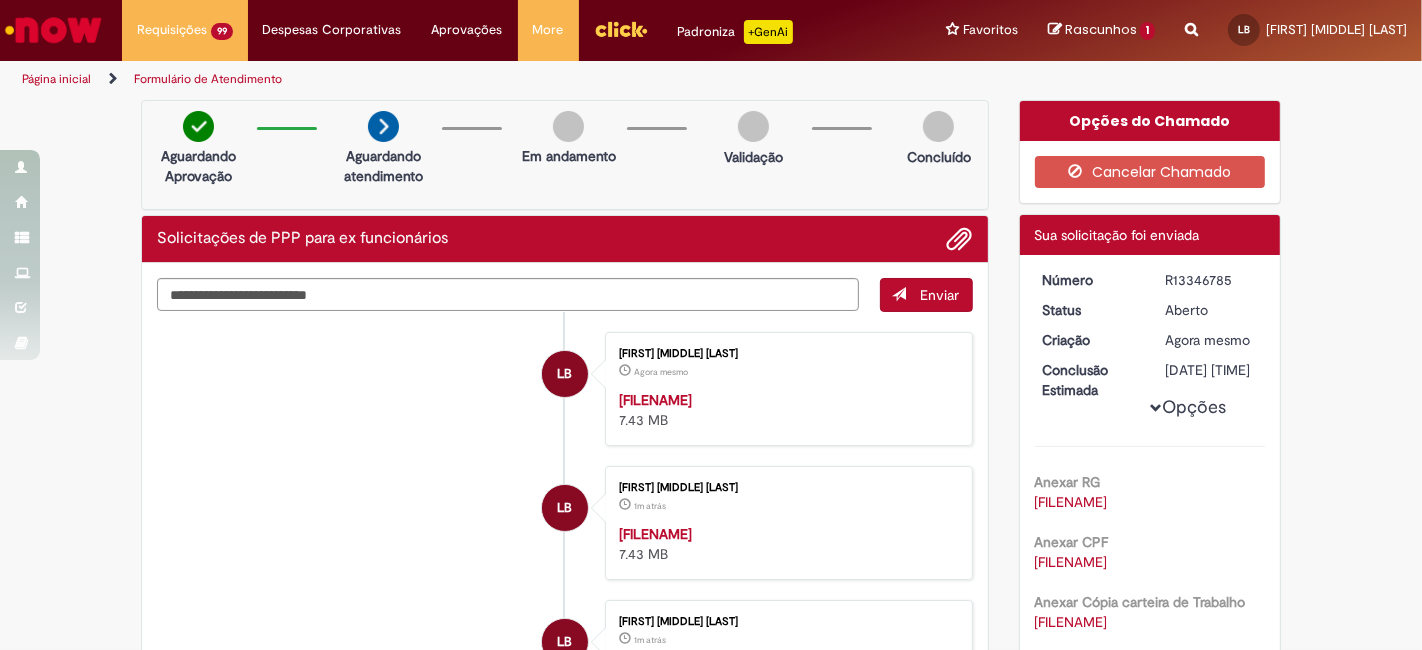 copy on "R13346785" 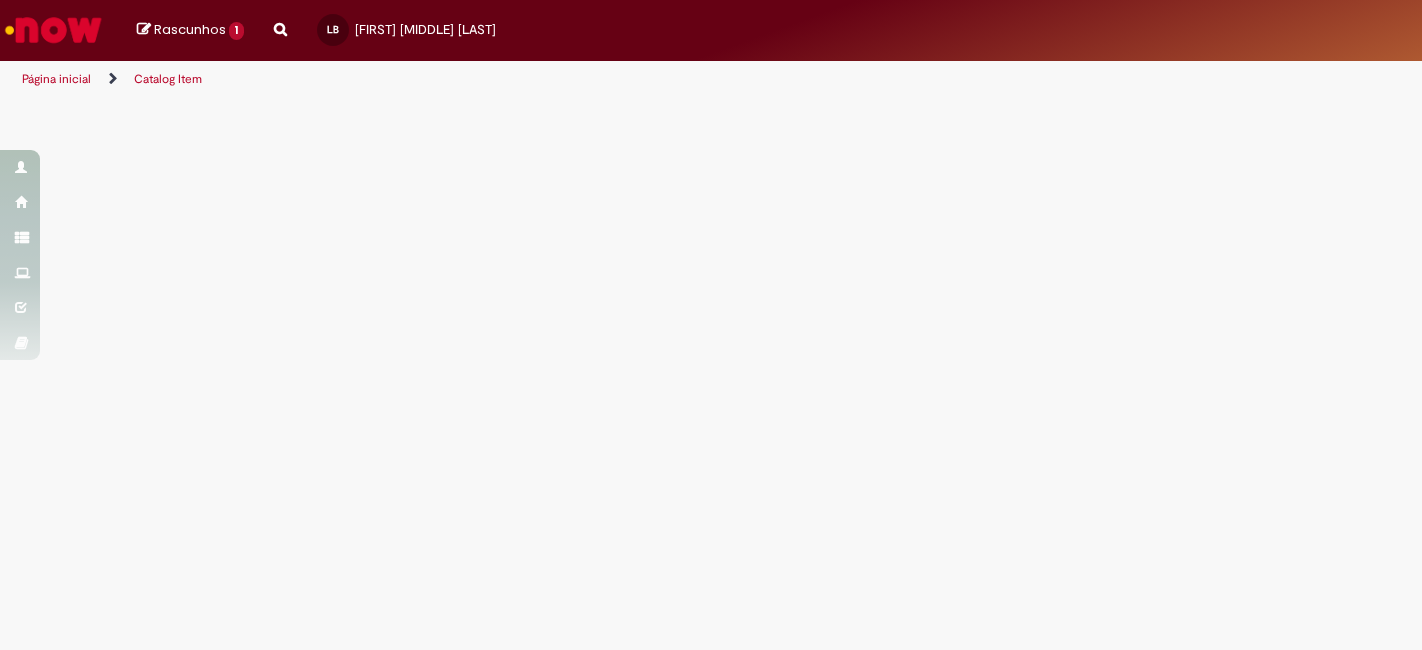 scroll, scrollTop: 0, scrollLeft: 0, axis: both 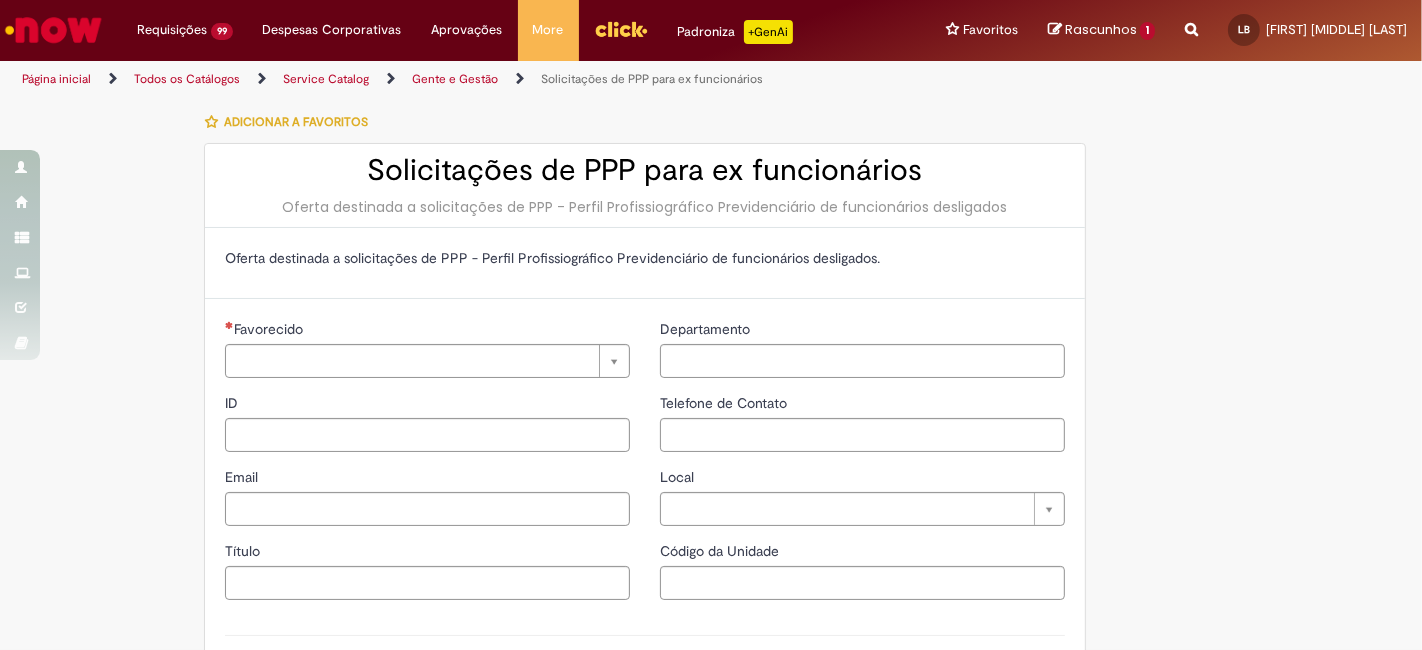 type on "********" 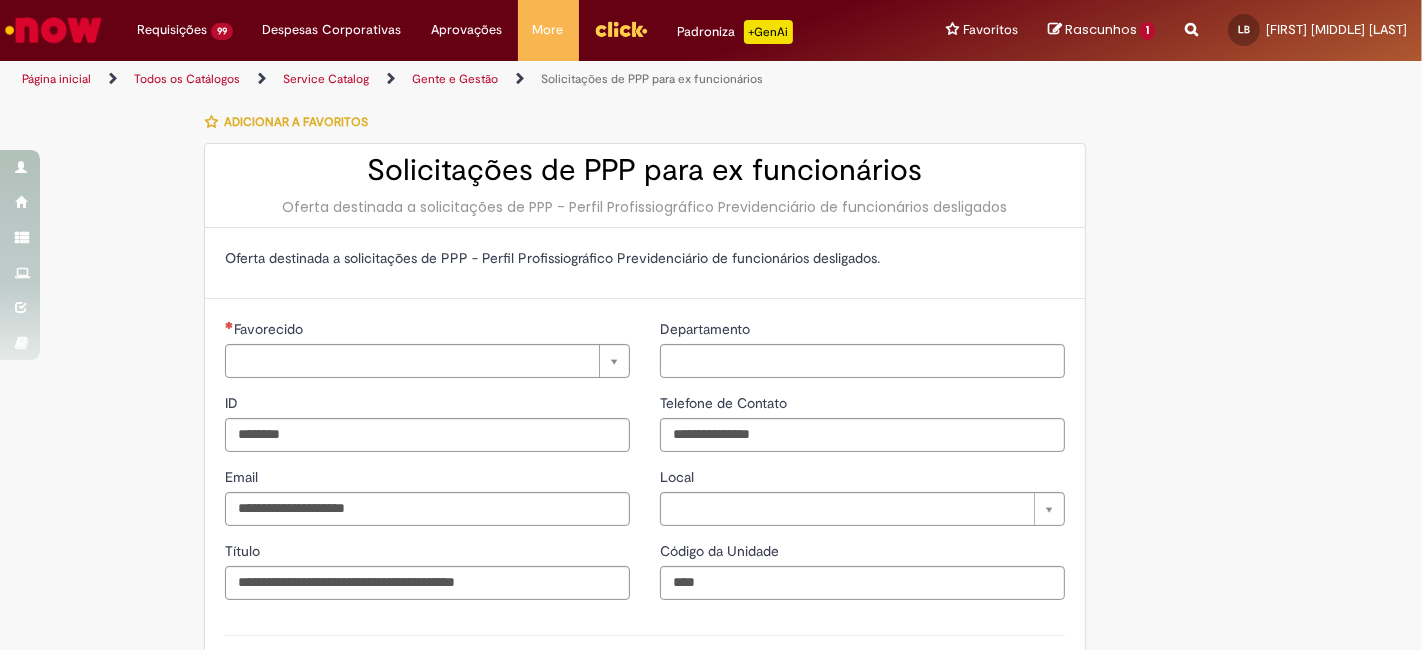 type on "**********" 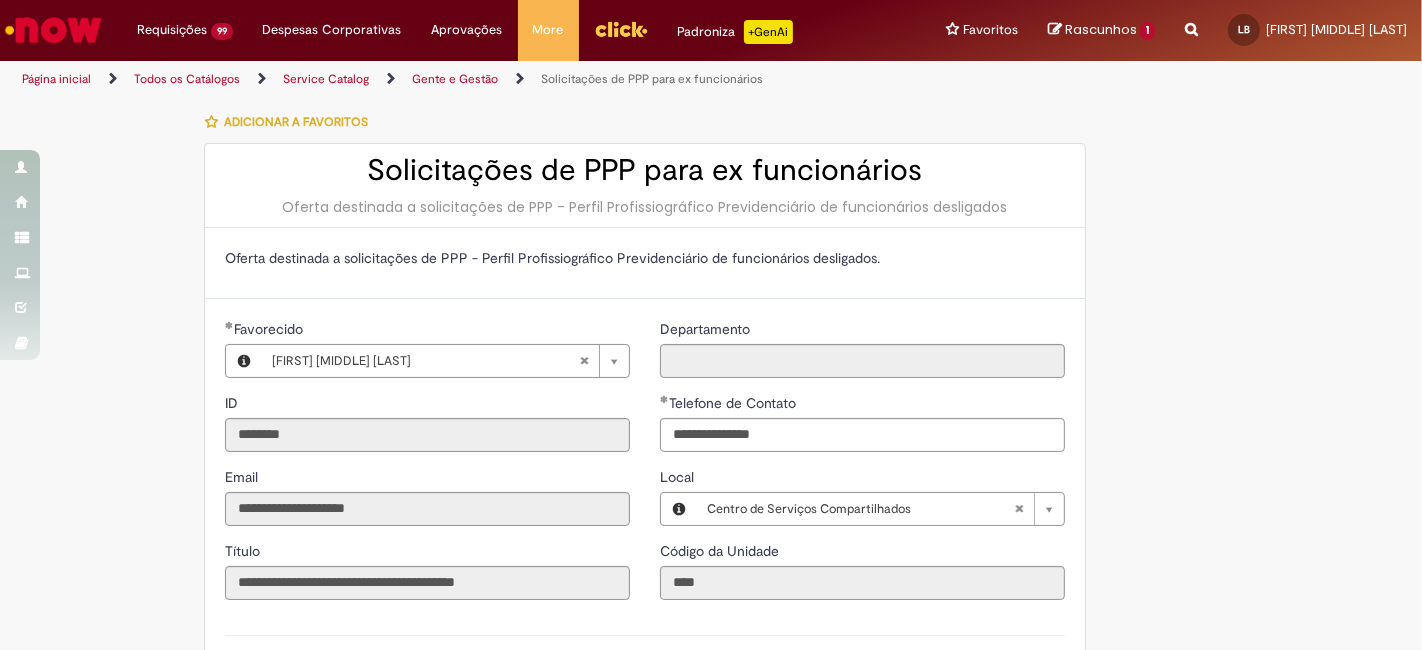 type on "**********" 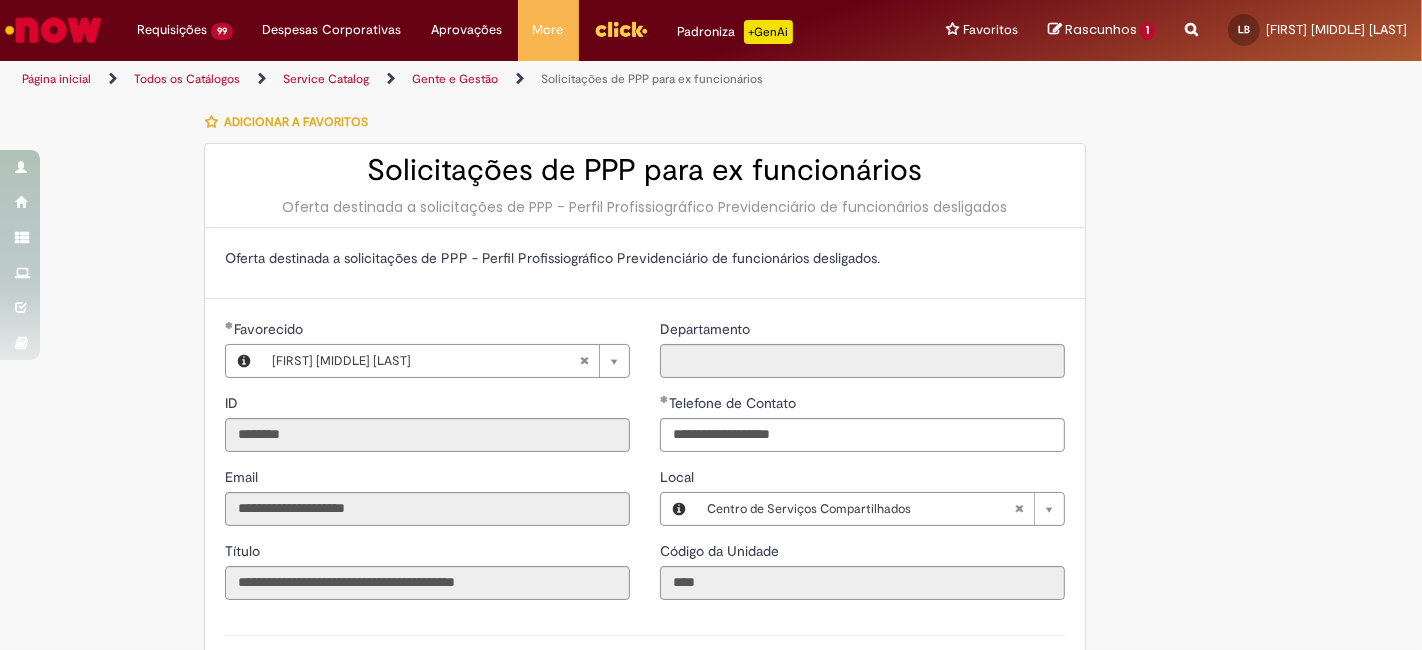 scroll, scrollTop: 333, scrollLeft: 0, axis: vertical 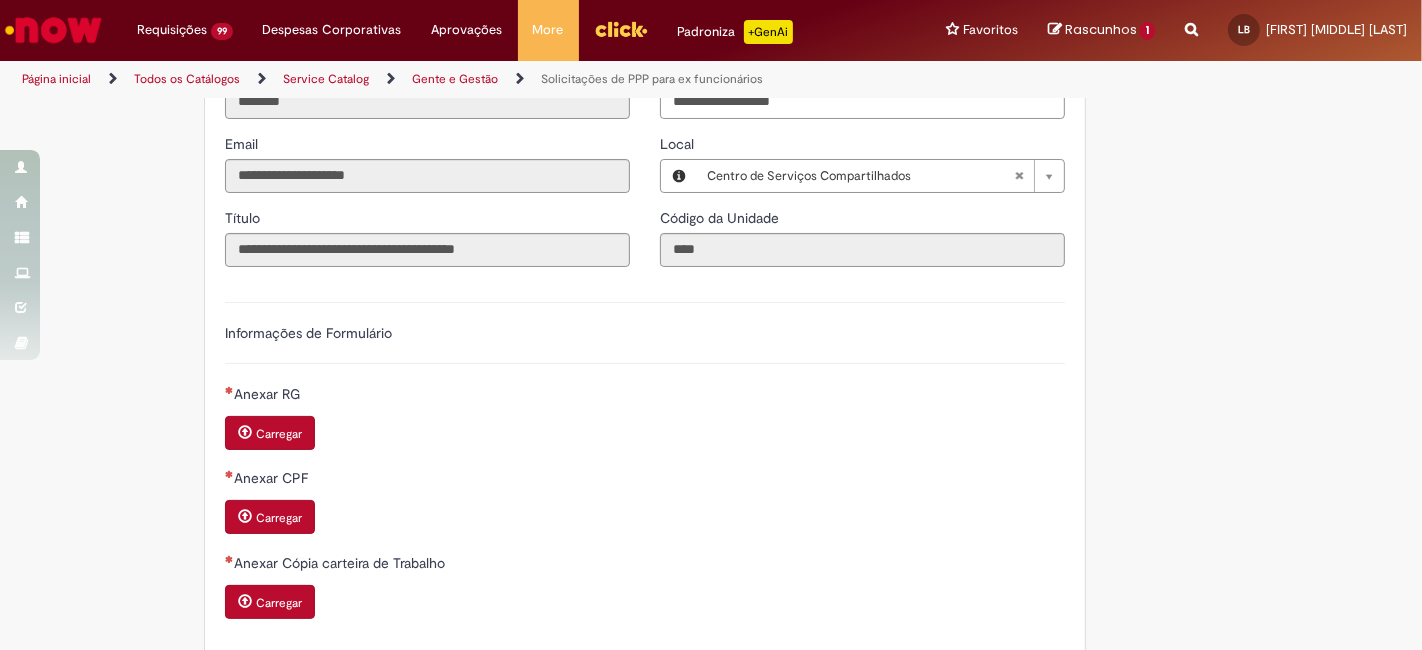 click on "Carregar" at bounding box center (279, 434) 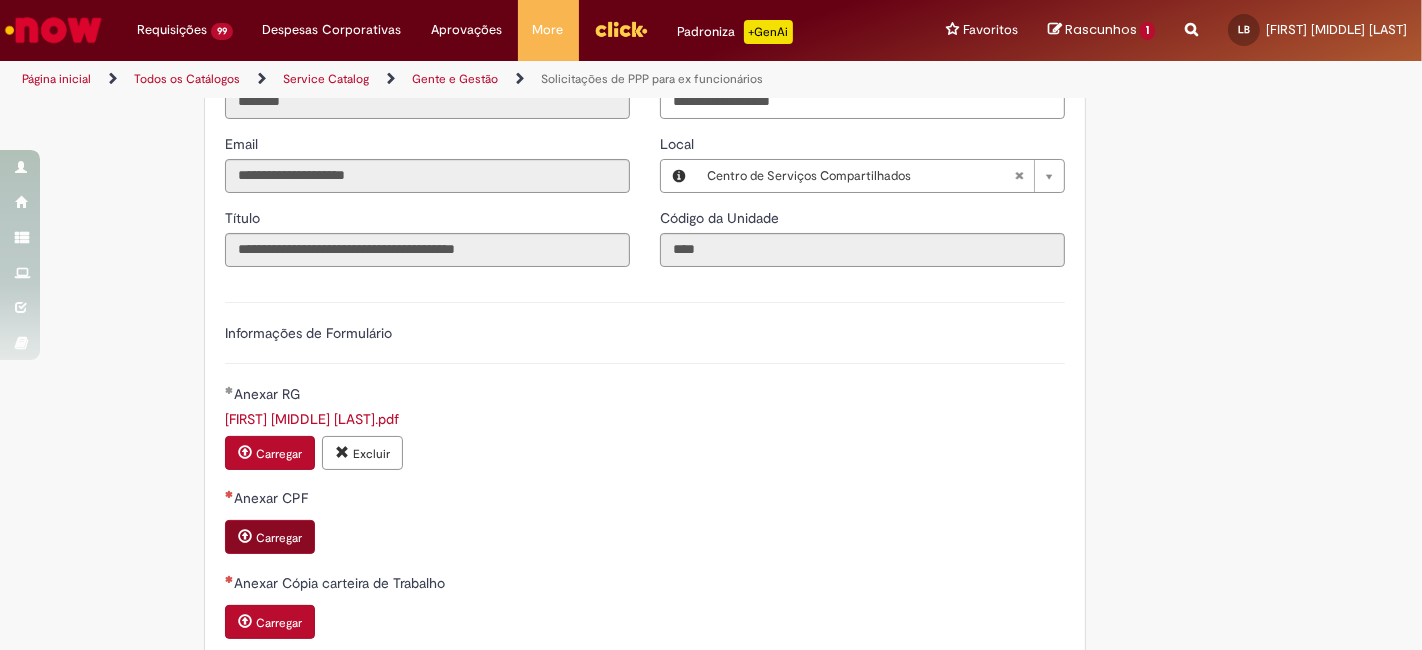 click on "Anexar CPF
Carregar" at bounding box center (645, 523) 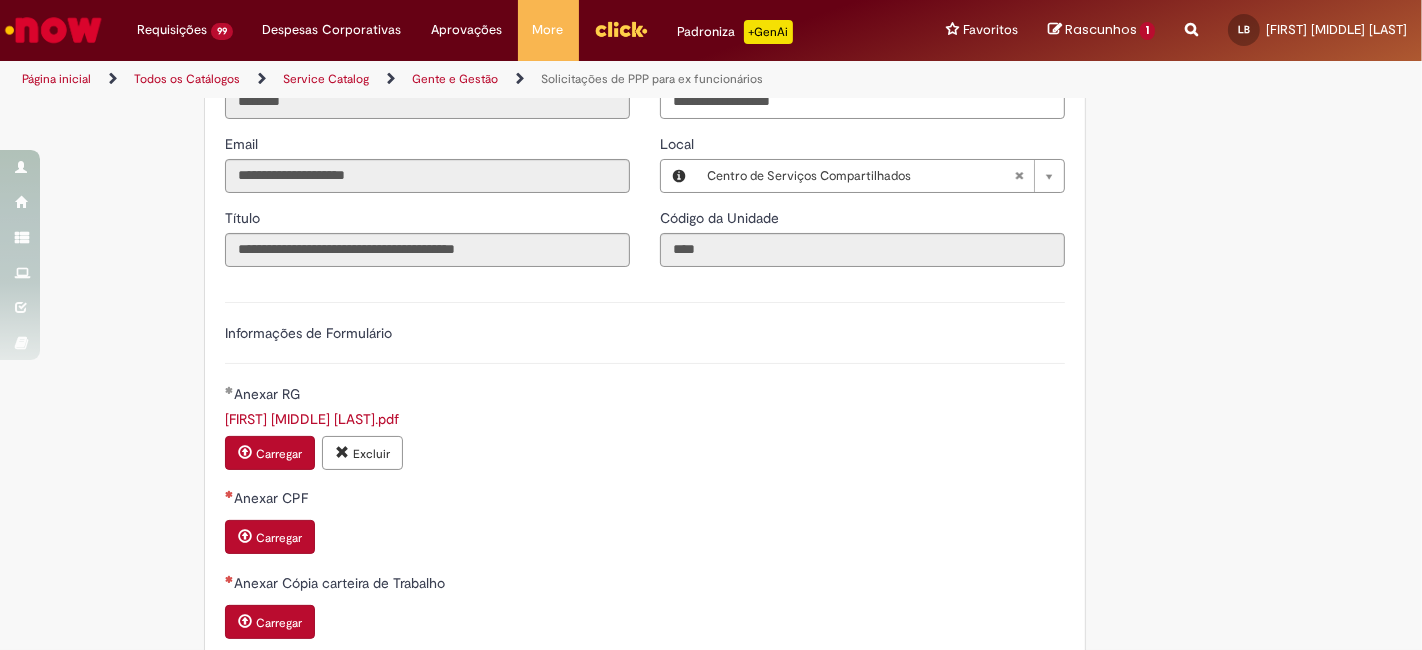 click on "Carregar" at bounding box center [279, 538] 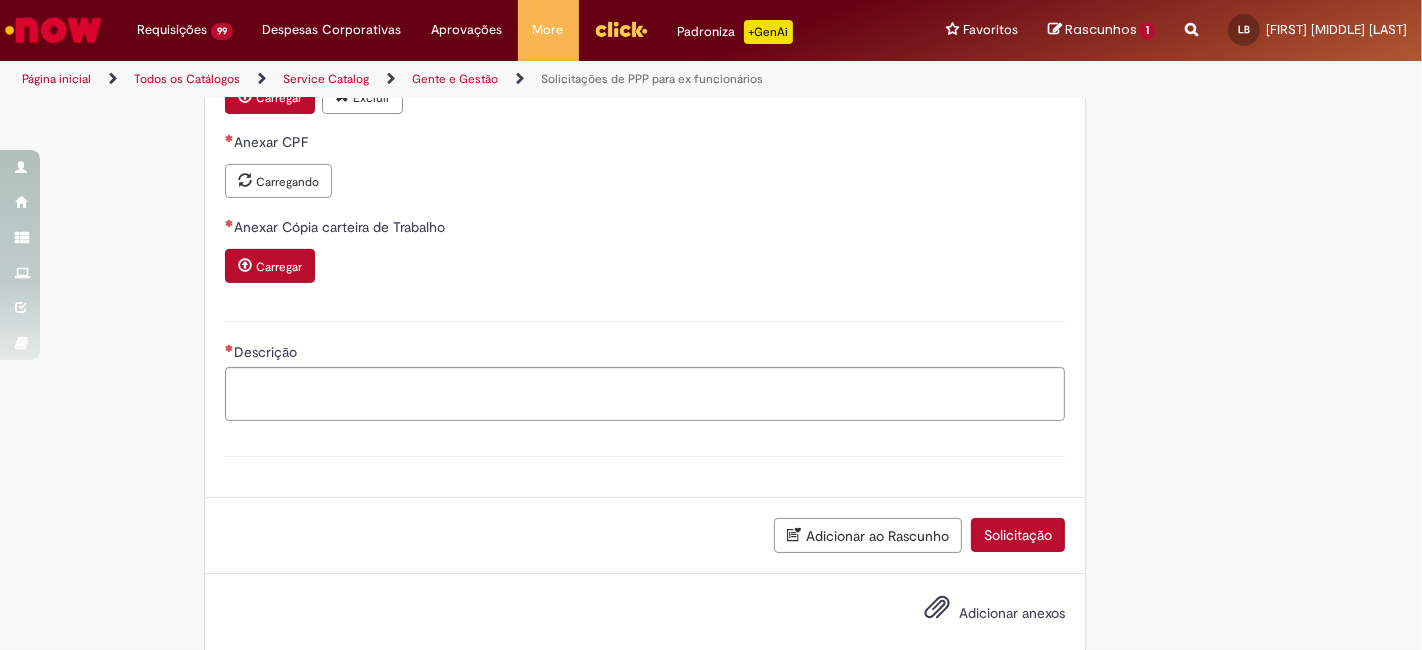 scroll, scrollTop: 715, scrollLeft: 0, axis: vertical 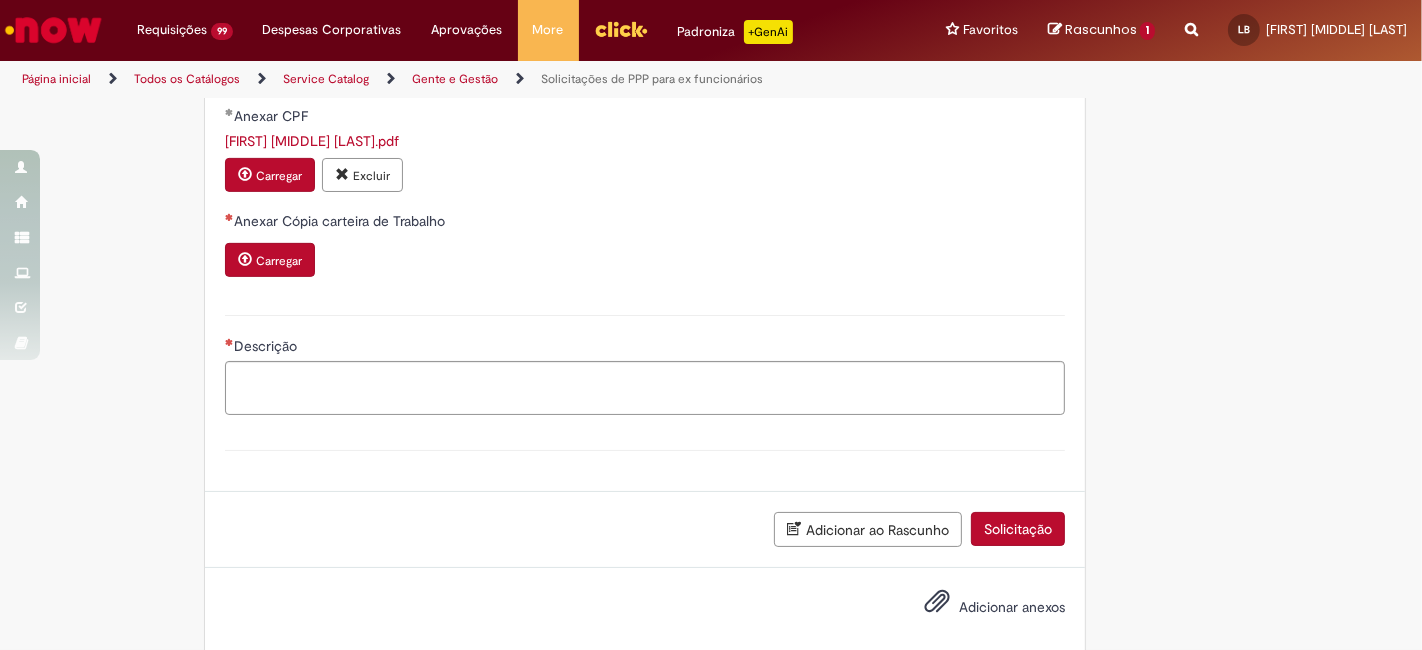 click on "Carregar" at bounding box center [270, 260] 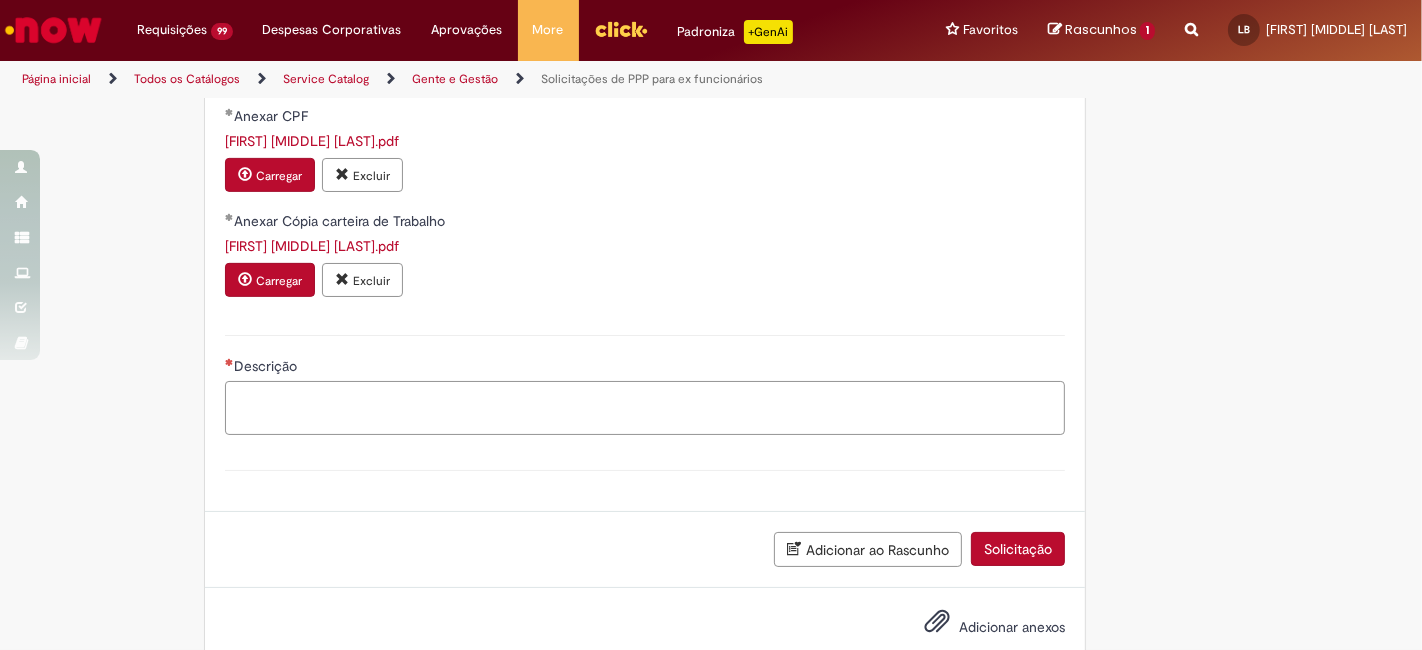 click on "Descrição" at bounding box center [645, 407] 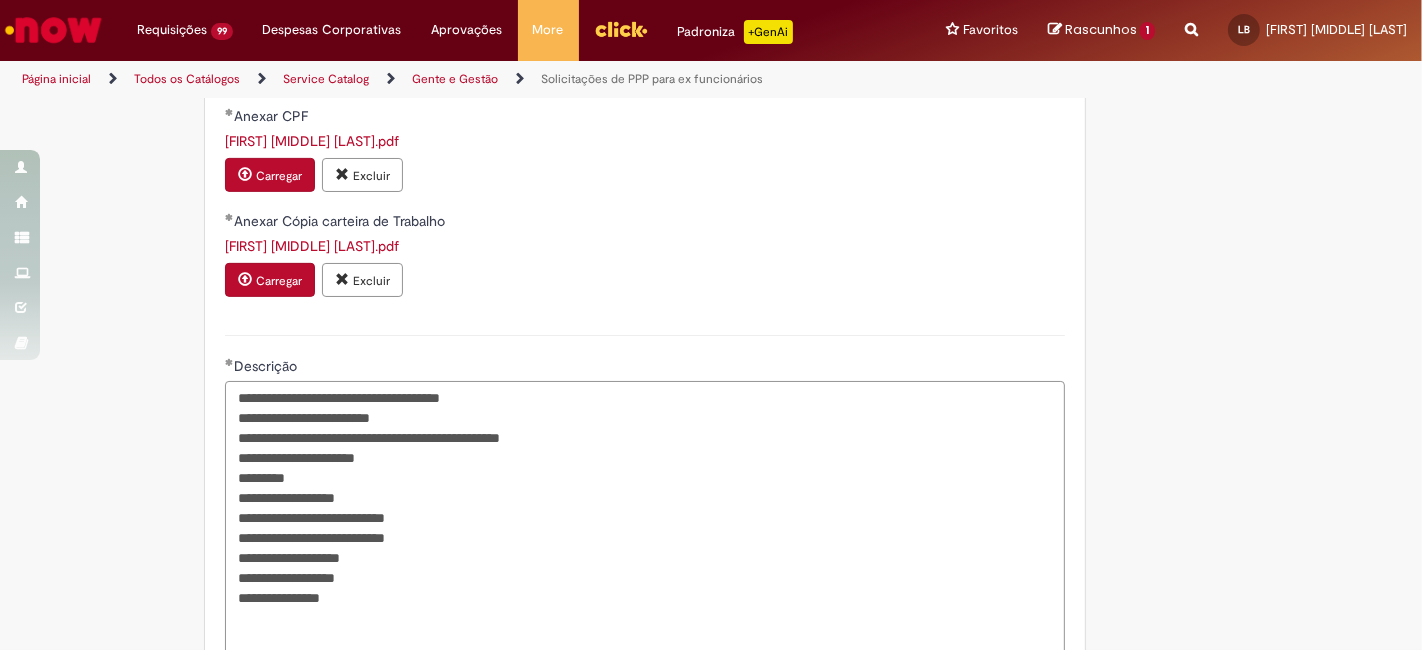 drag, startPoint x: 228, startPoint y: 575, endPoint x: 342, endPoint y: 597, distance: 116.1034 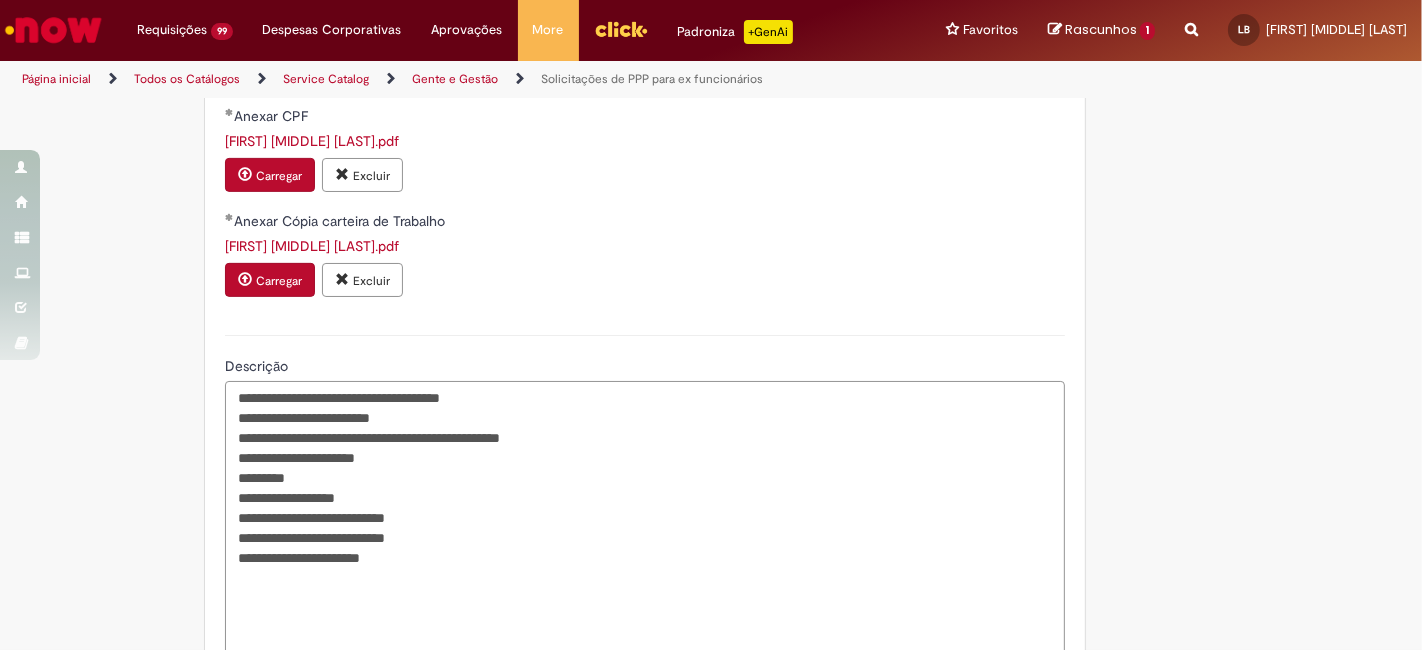 paste on "**********" 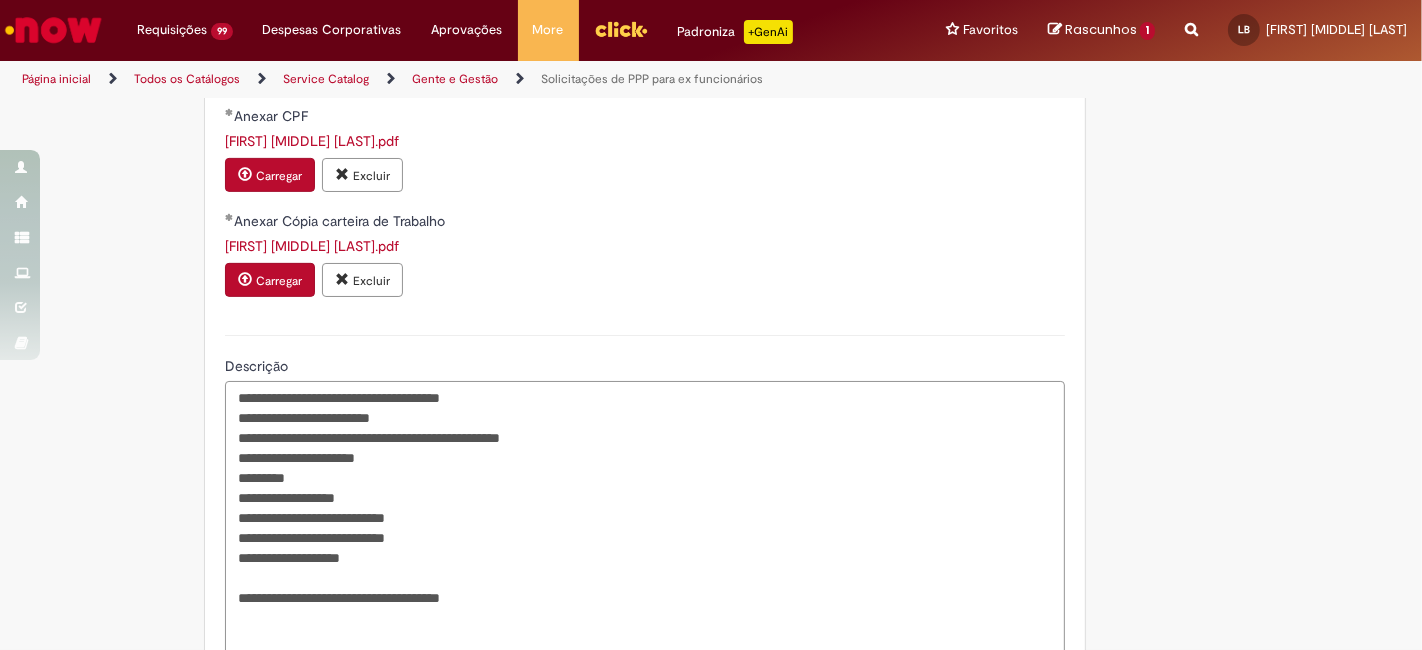drag, startPoint x: 343, startPoint y: 597, endPoint x: 210, endPoint y: 583, distance: 133.73482 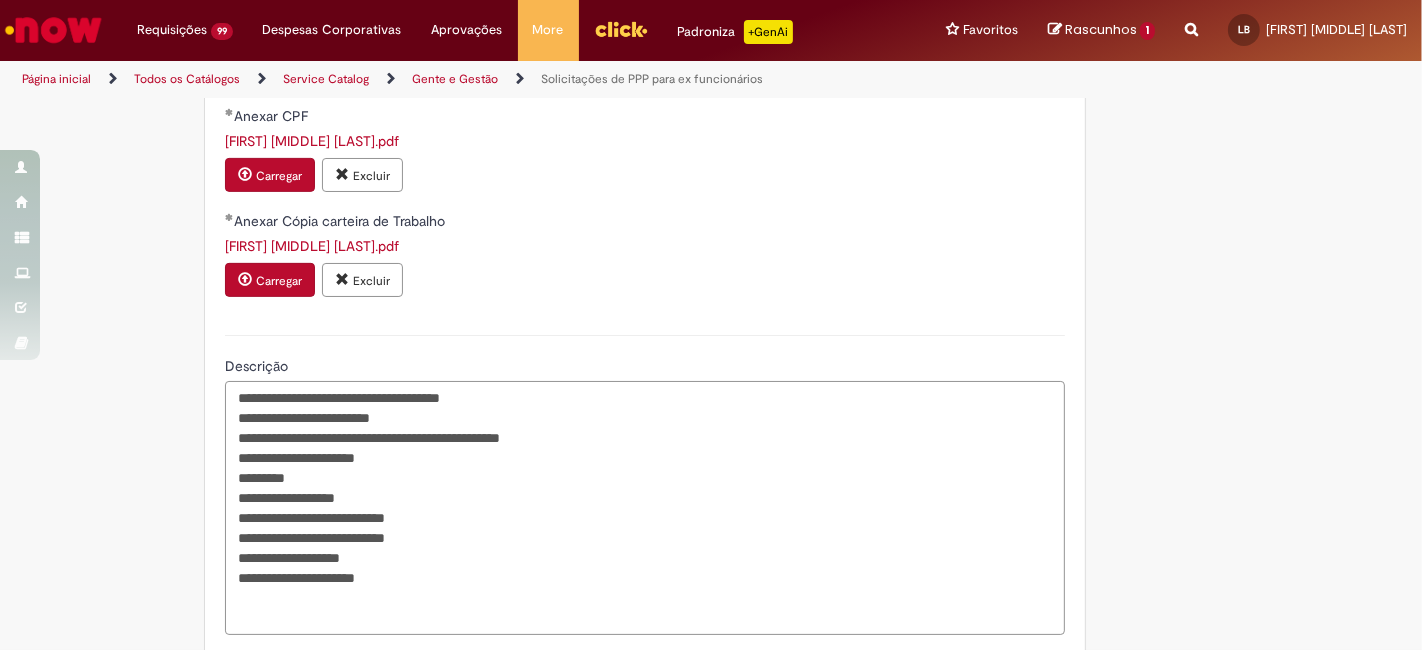click on "**********" at bounding box center [645, 507] 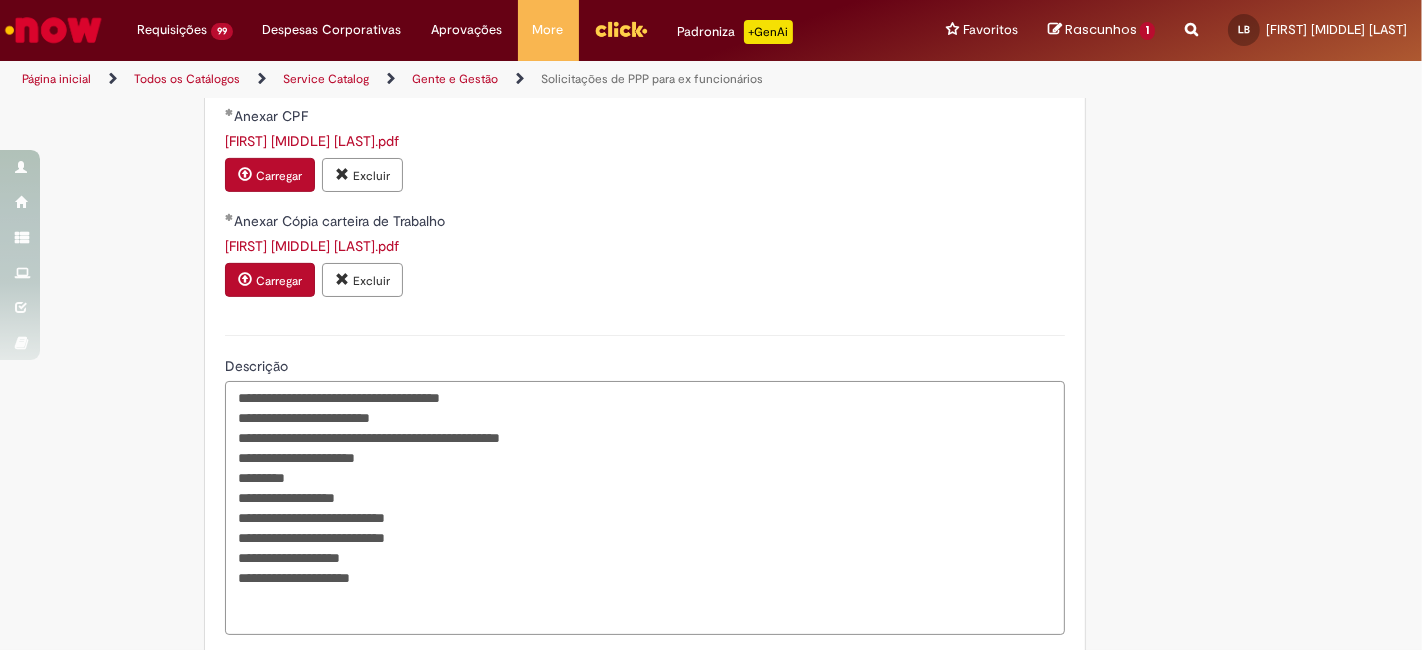 click on "**********" at bounding box center [645, 507] 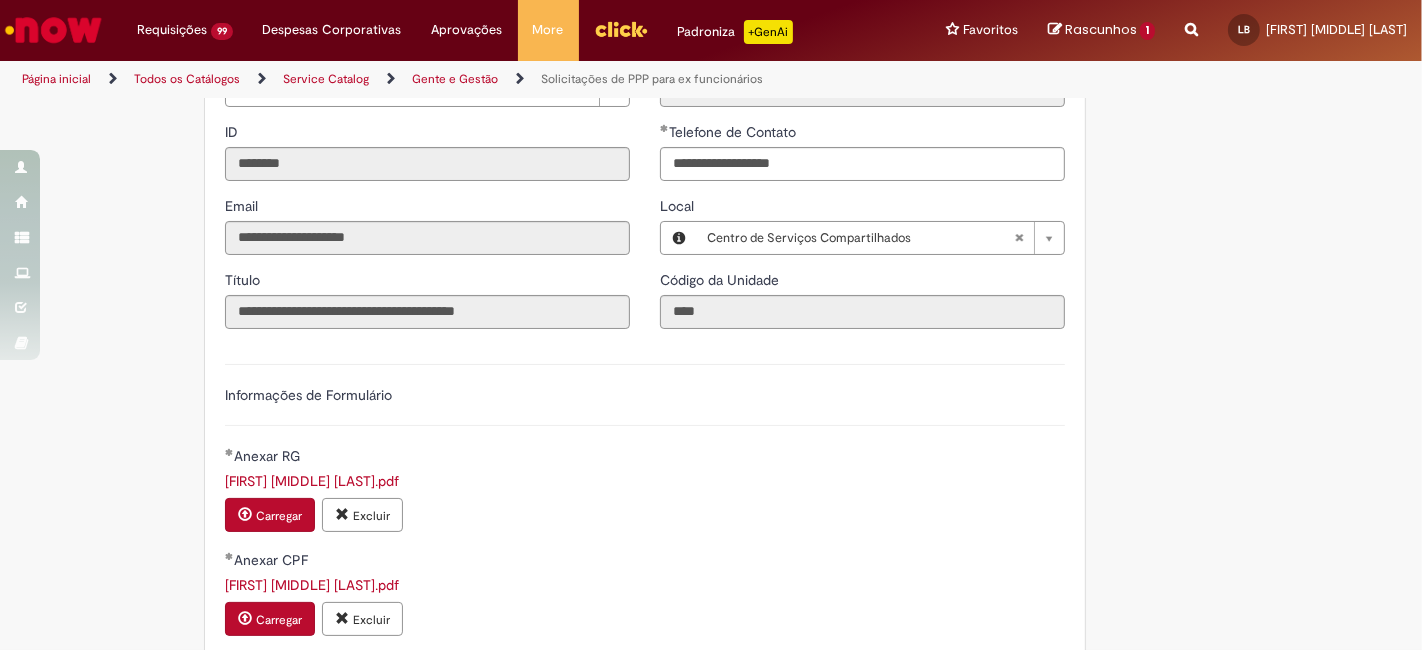 scroll, scrollTop: 715, scrollLeft: 0, axis: vertical 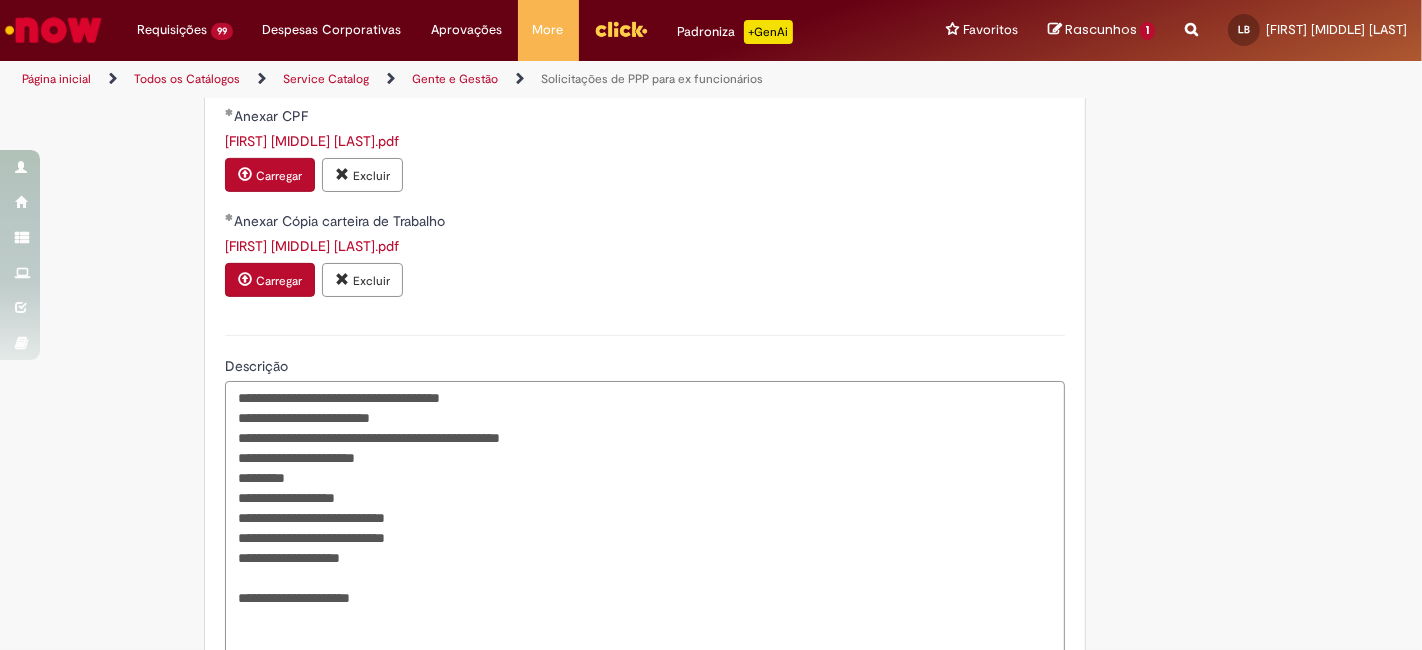 type on "**********" 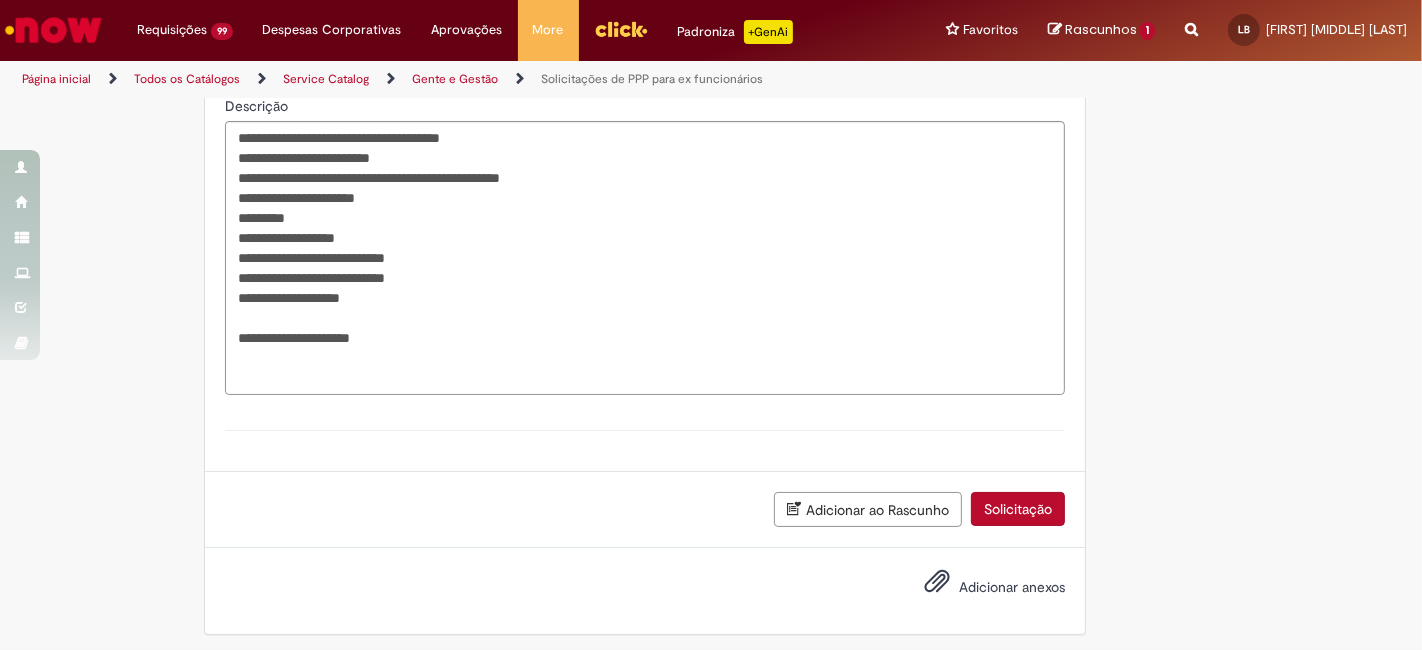 click on "Solicitação" at bounding box center (1018, 509) 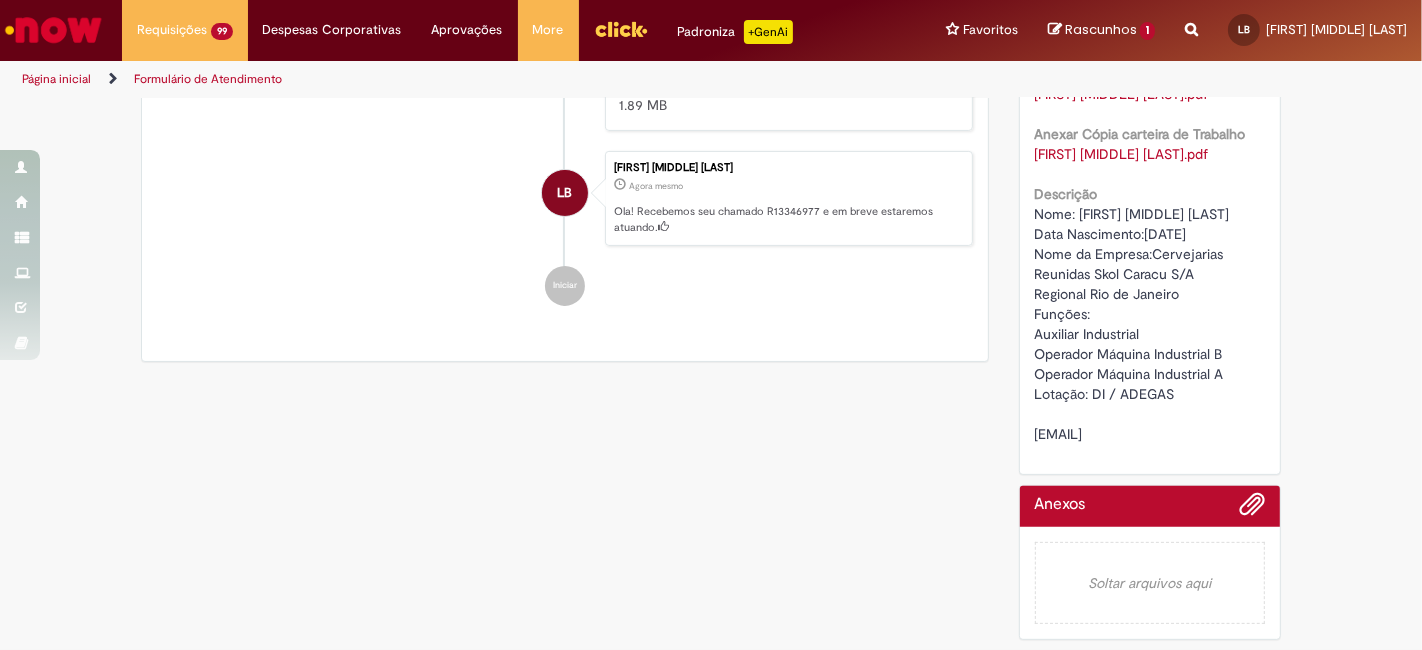 scroll, scrollTop: 0, scrollLeft: 0, axis: both 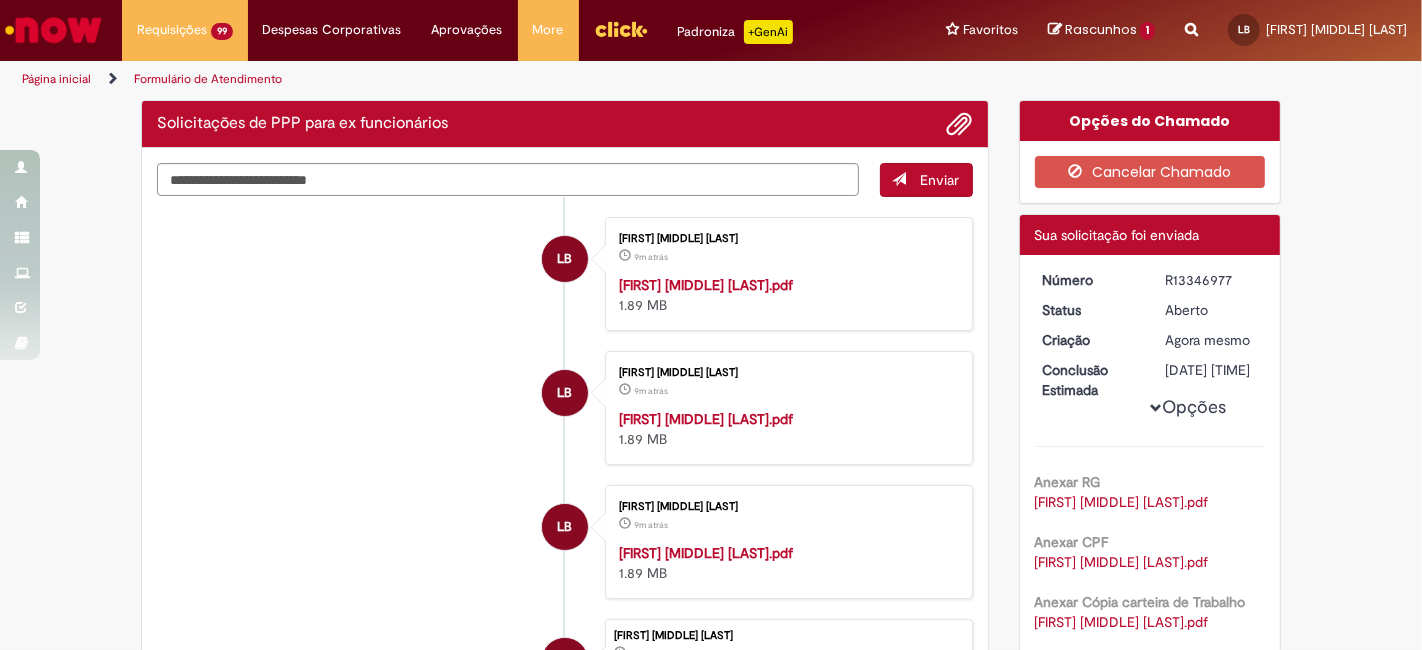 drag, startPoint x: 1223, startPoint y: 282, endPoint x: 1153, endPoint y: 275, distance: 70.34913 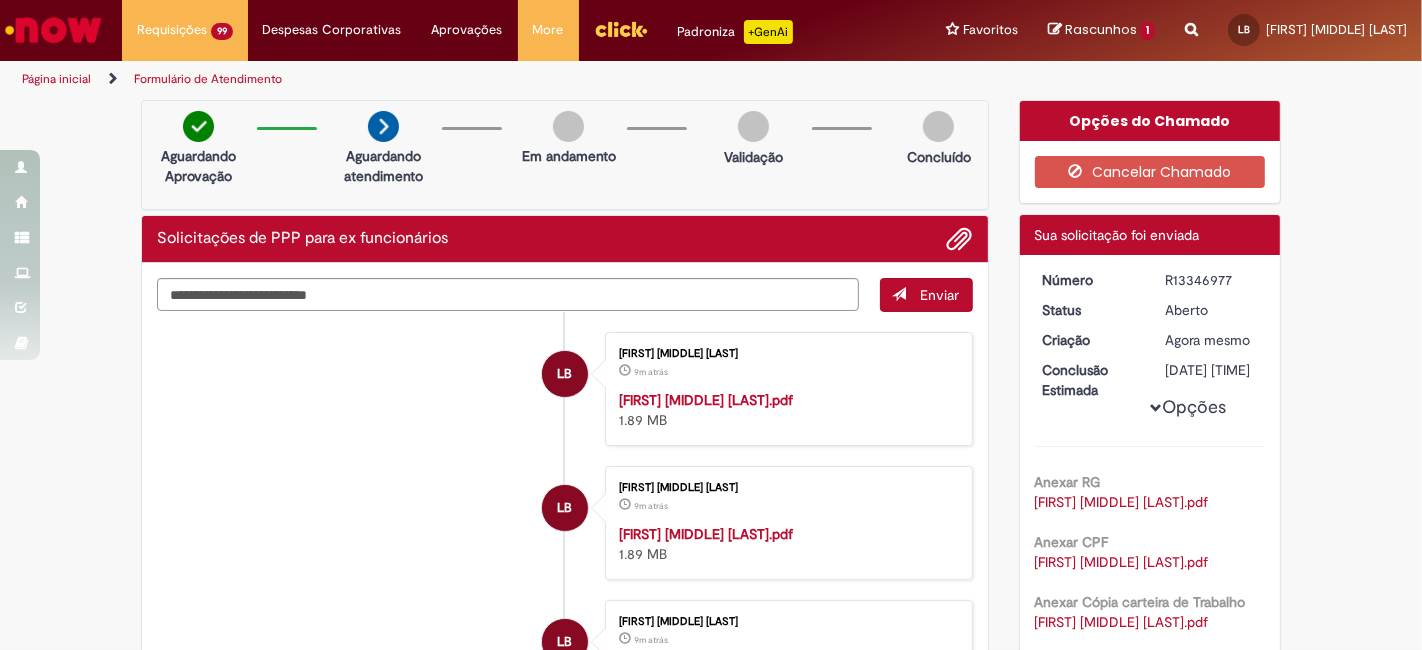 copy on "R13346977" 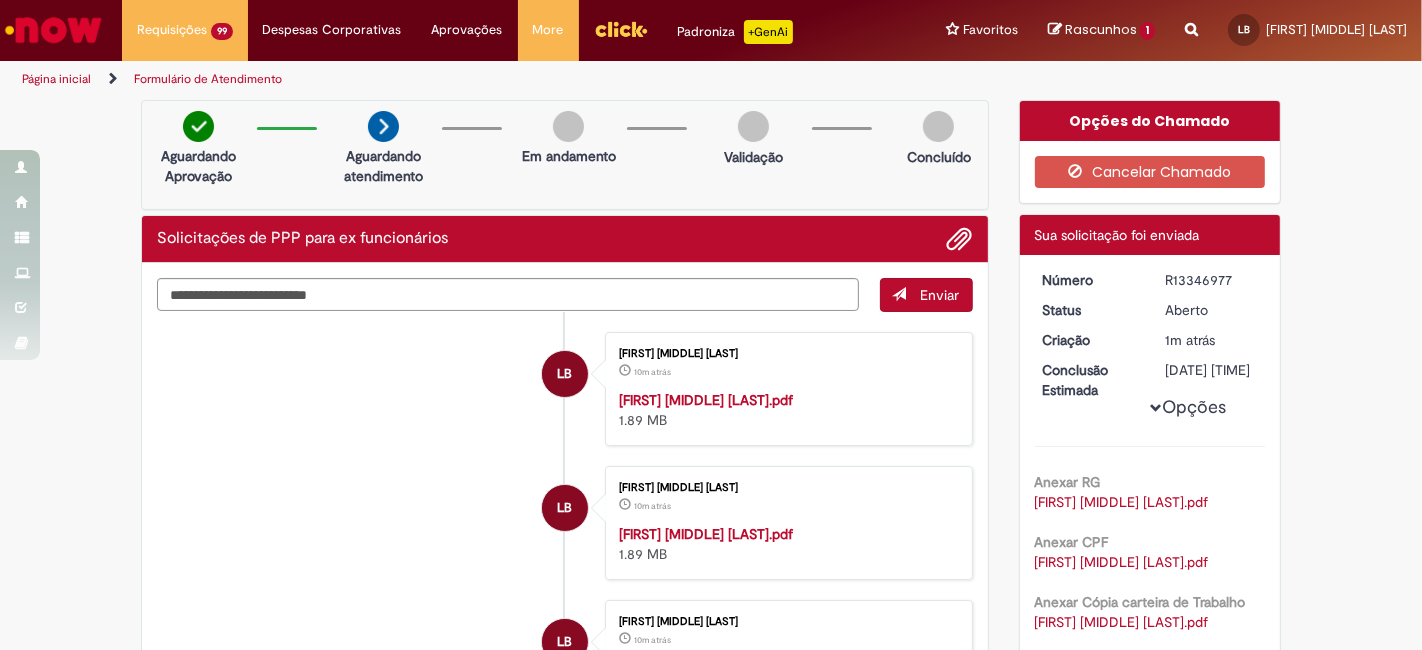 copy on "R13346977" 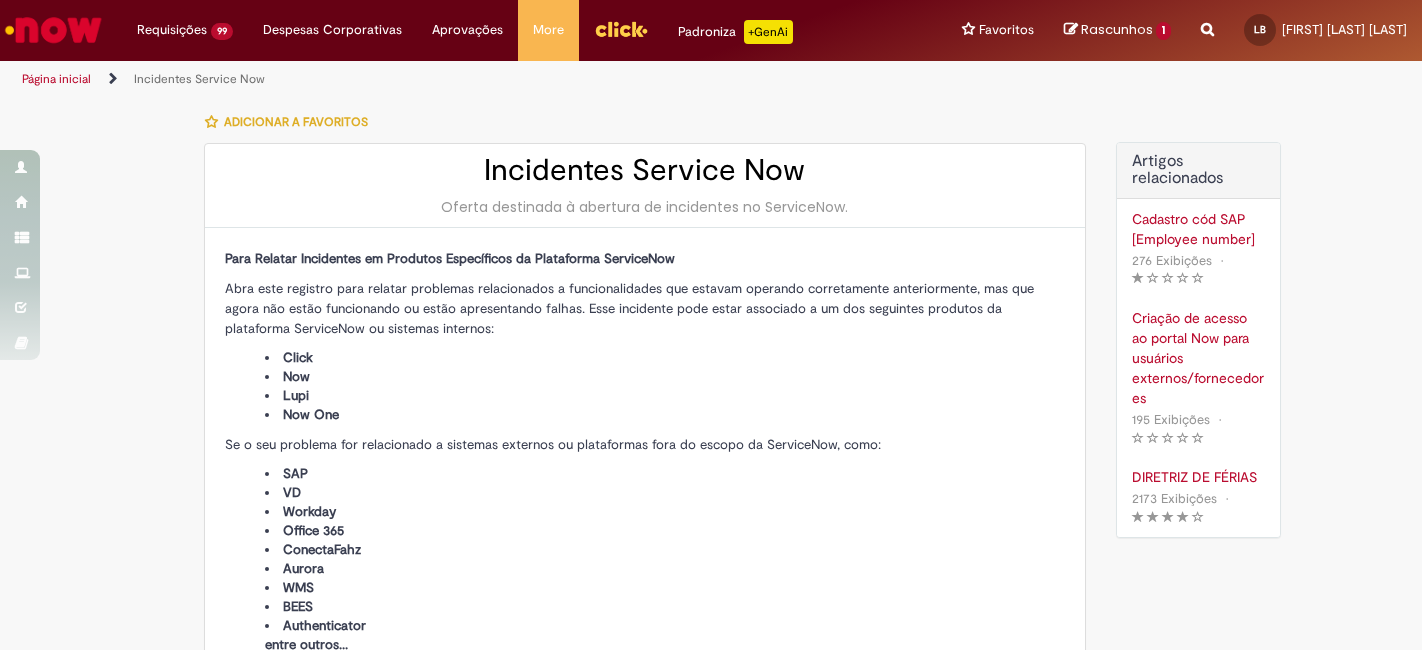 scroll, scrollTop: 0, scrollLeft: 0, axis: both 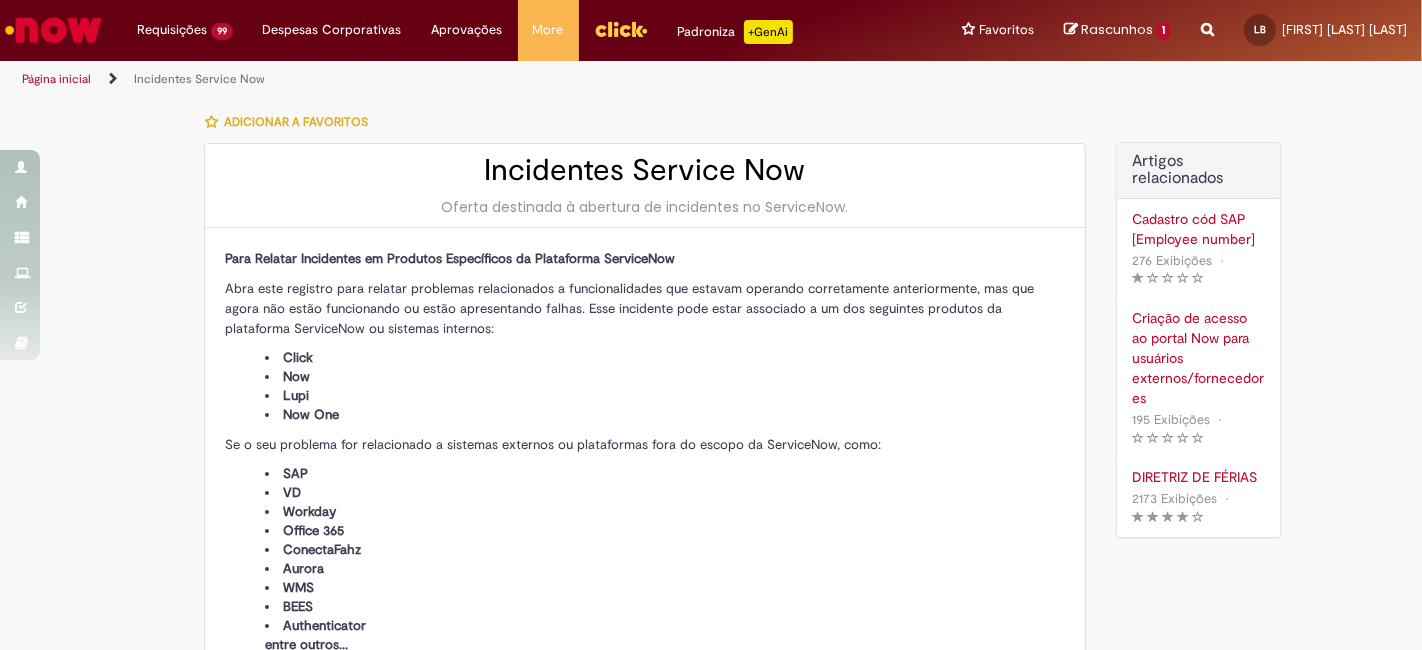 type on "**********" 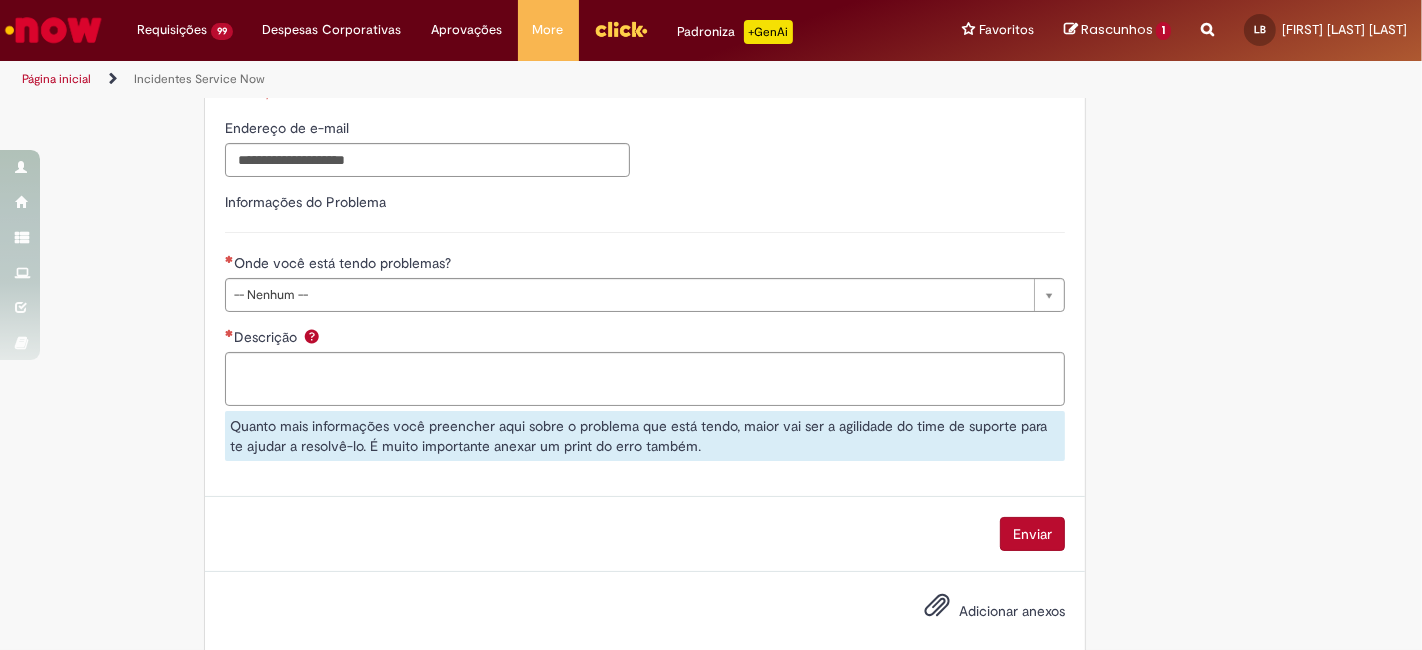 scroll, scrollTop: 888, scrollLeft: 0, axis: vertical 